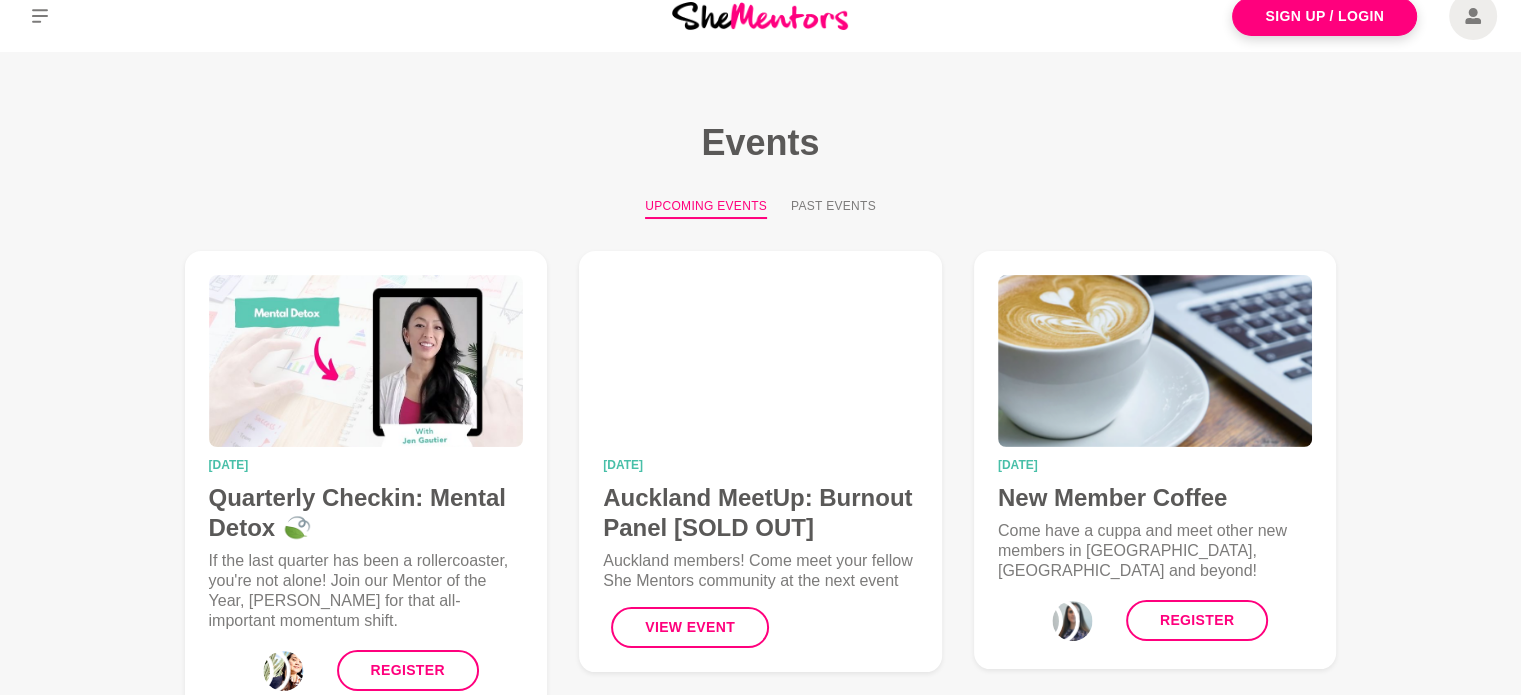 scroll, scrollTop: 0, scrollLeft: 0, axis: both 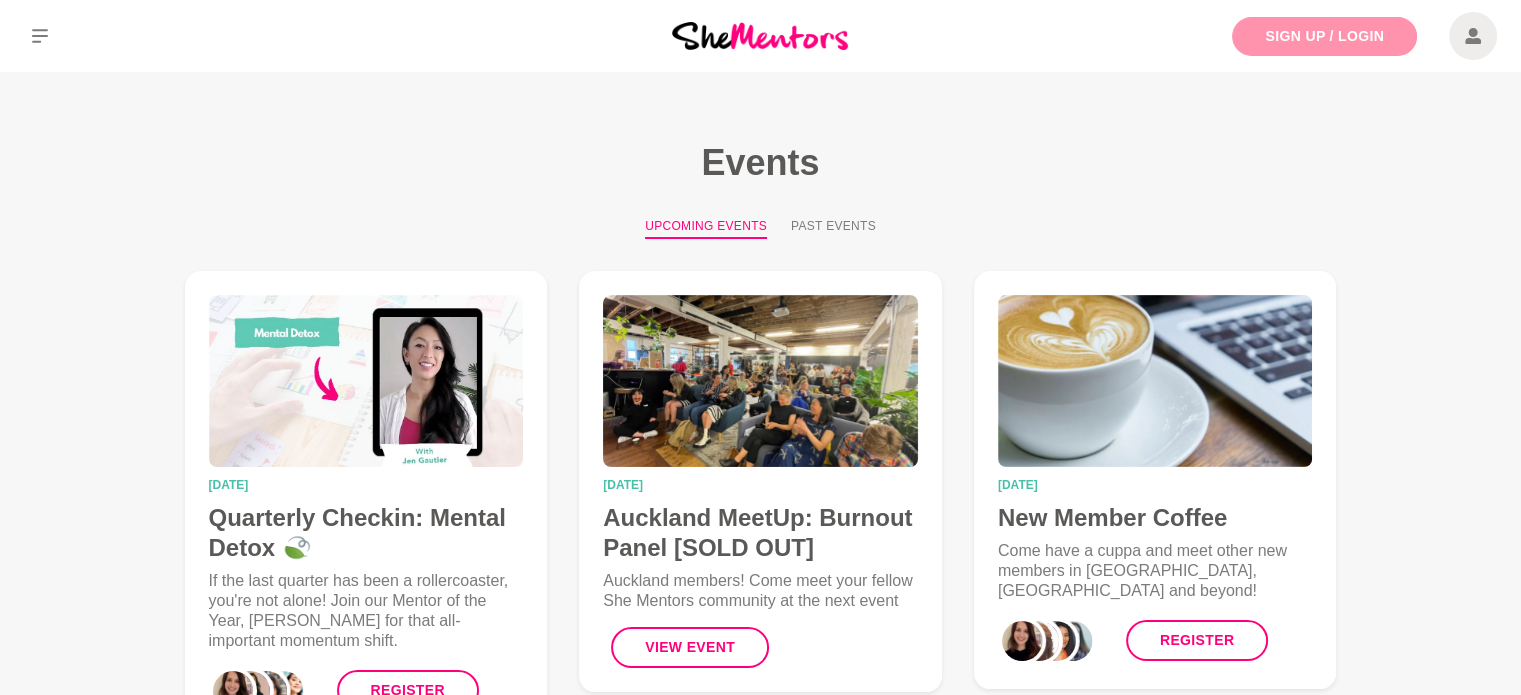 click on "Sign Up / Login" at bounding box center [1324, 36] 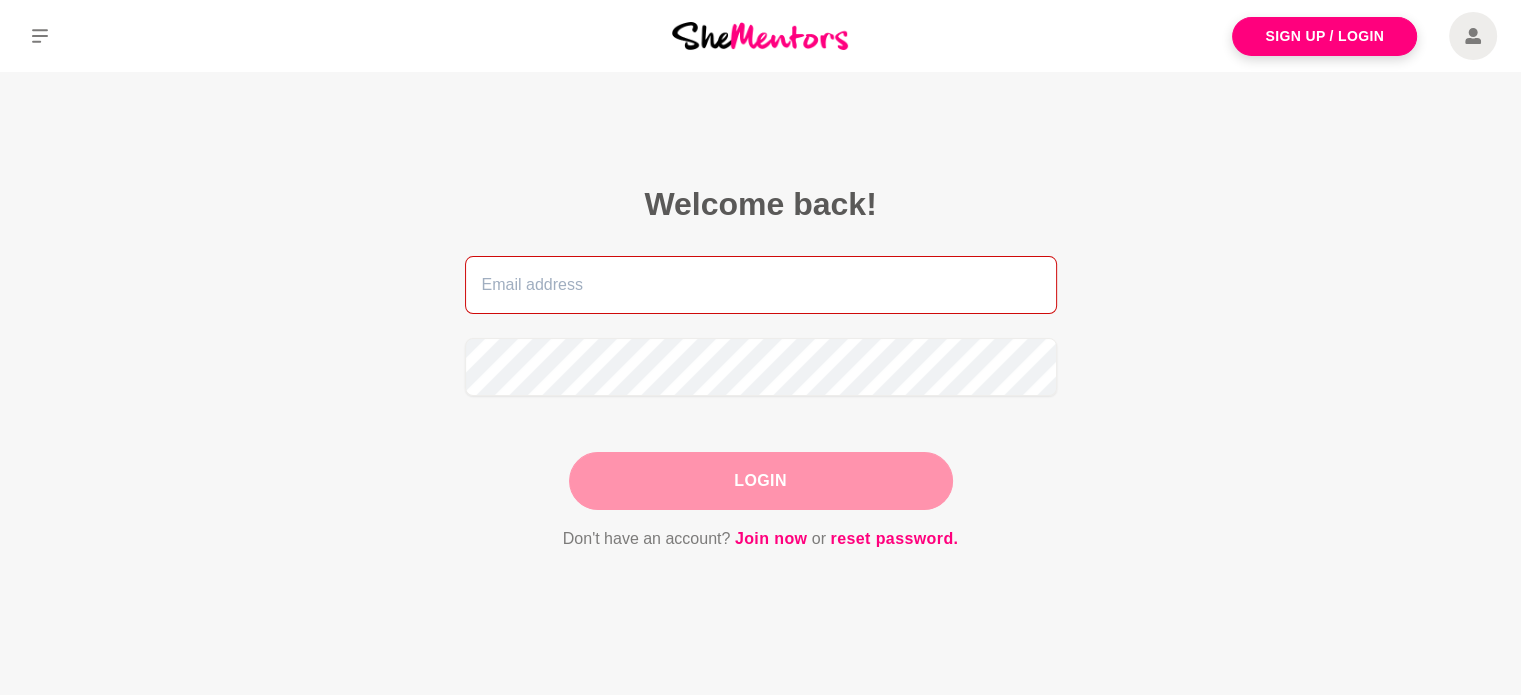 click at bounding box center (761, 285) 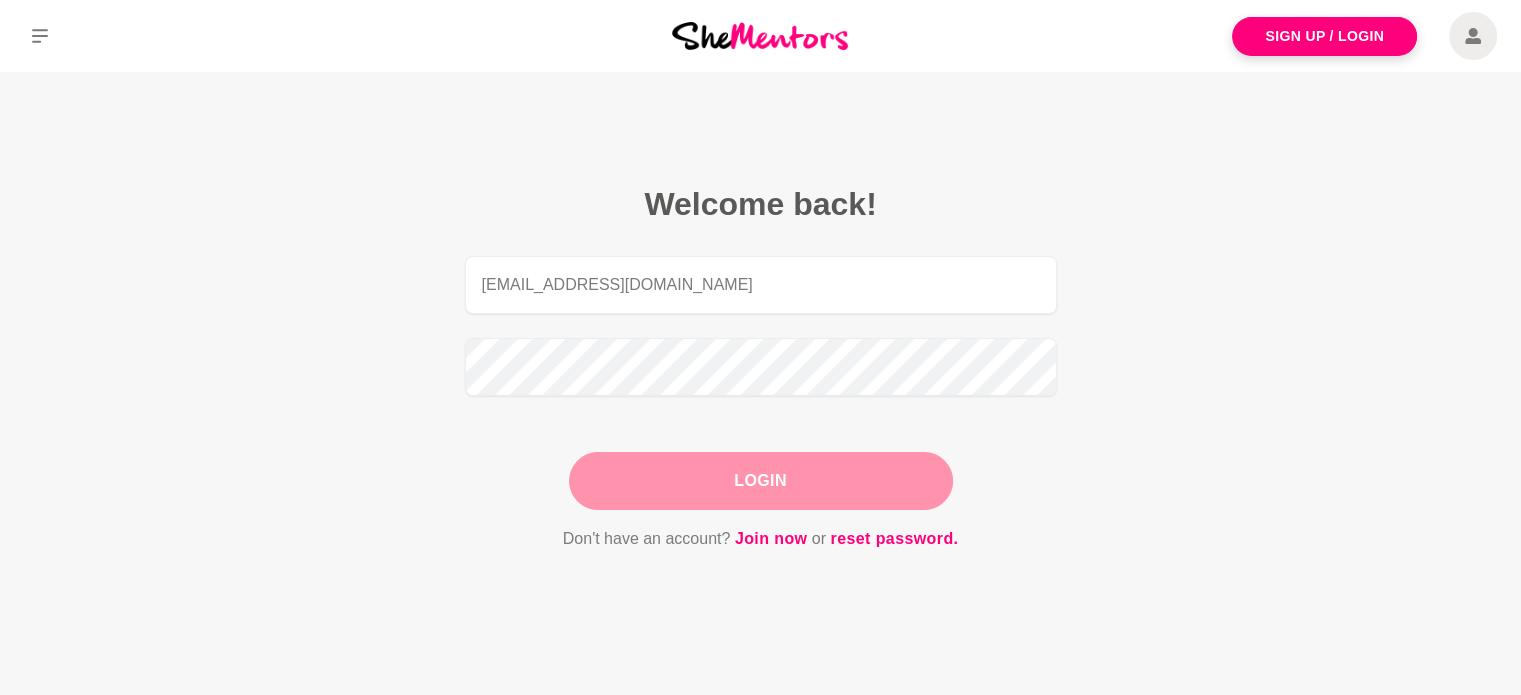 click on "Login" at bounding box center [761, 481] 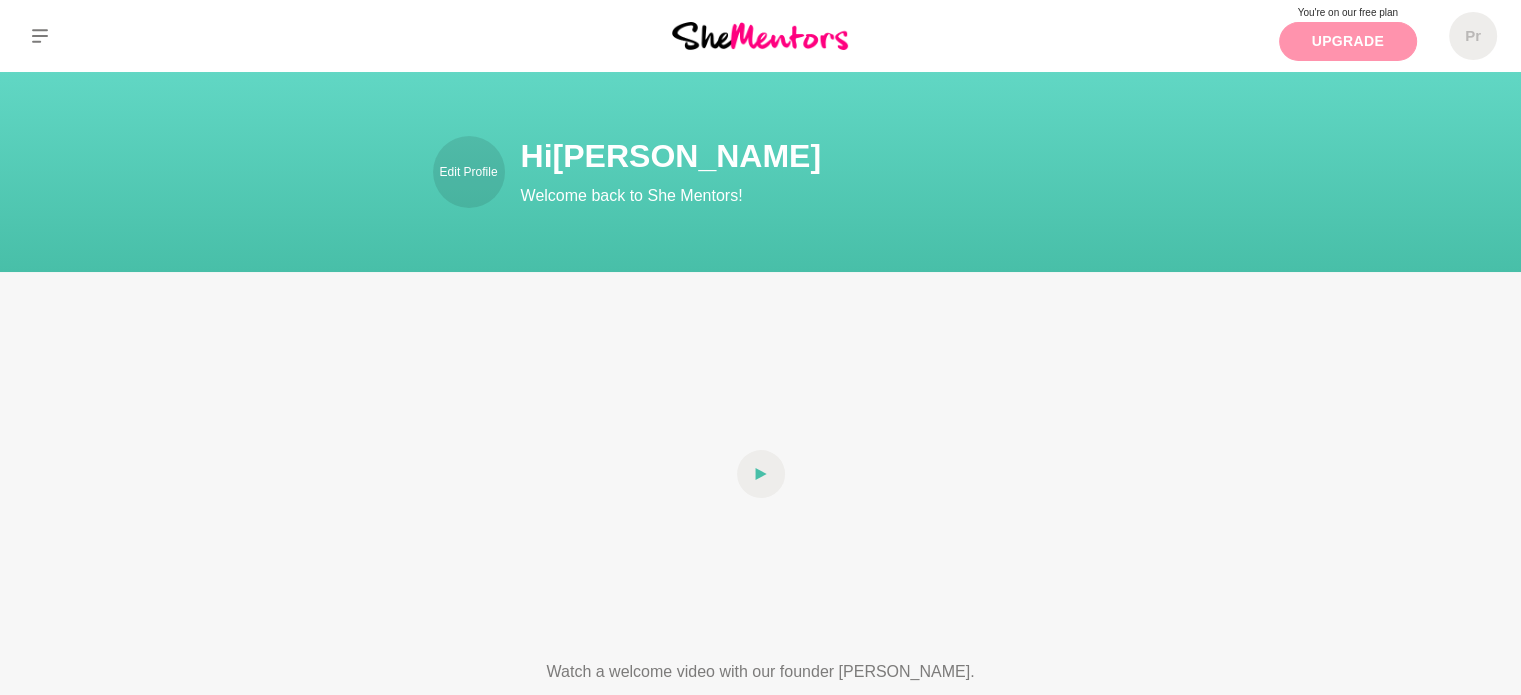 click on "Upgrade" at bounding box center (1348, 41) 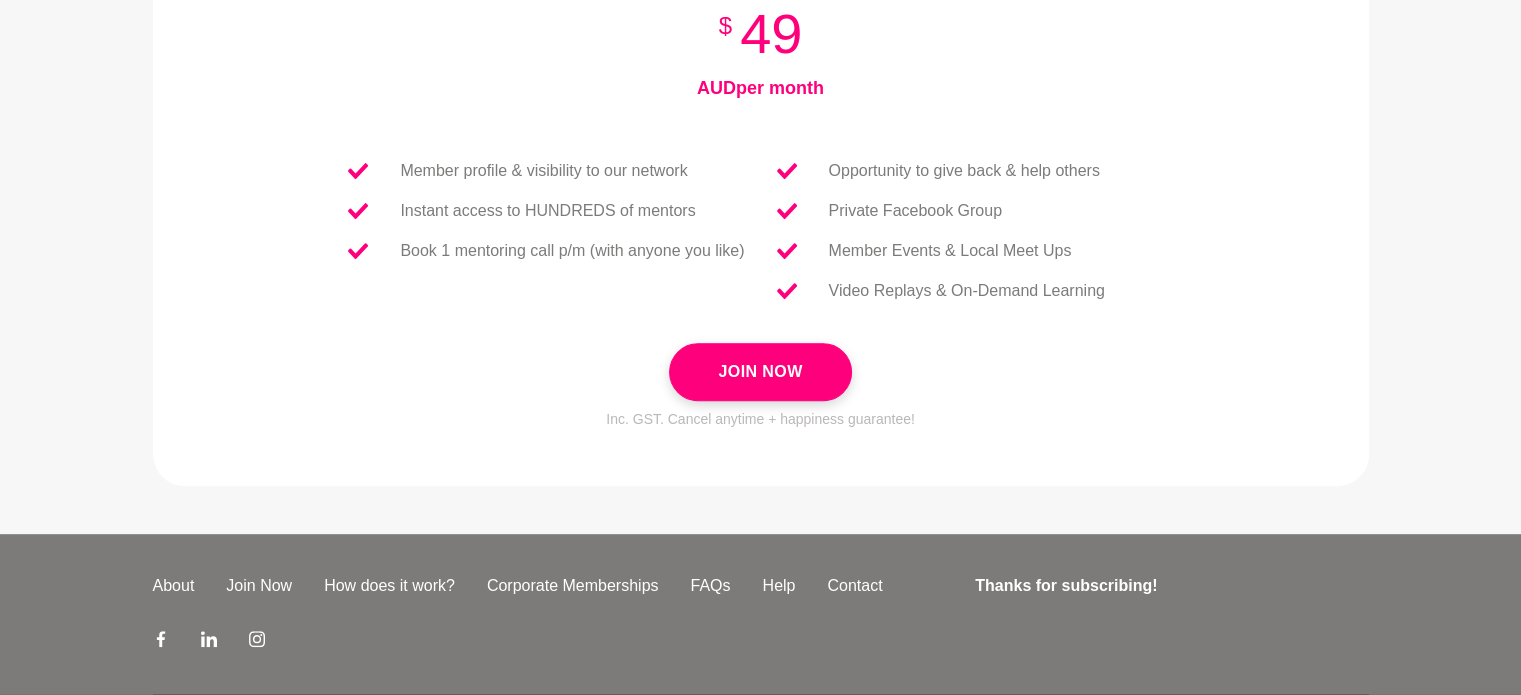scroll, scrollTop: 879, scrollLeft: 0, axis: vertical 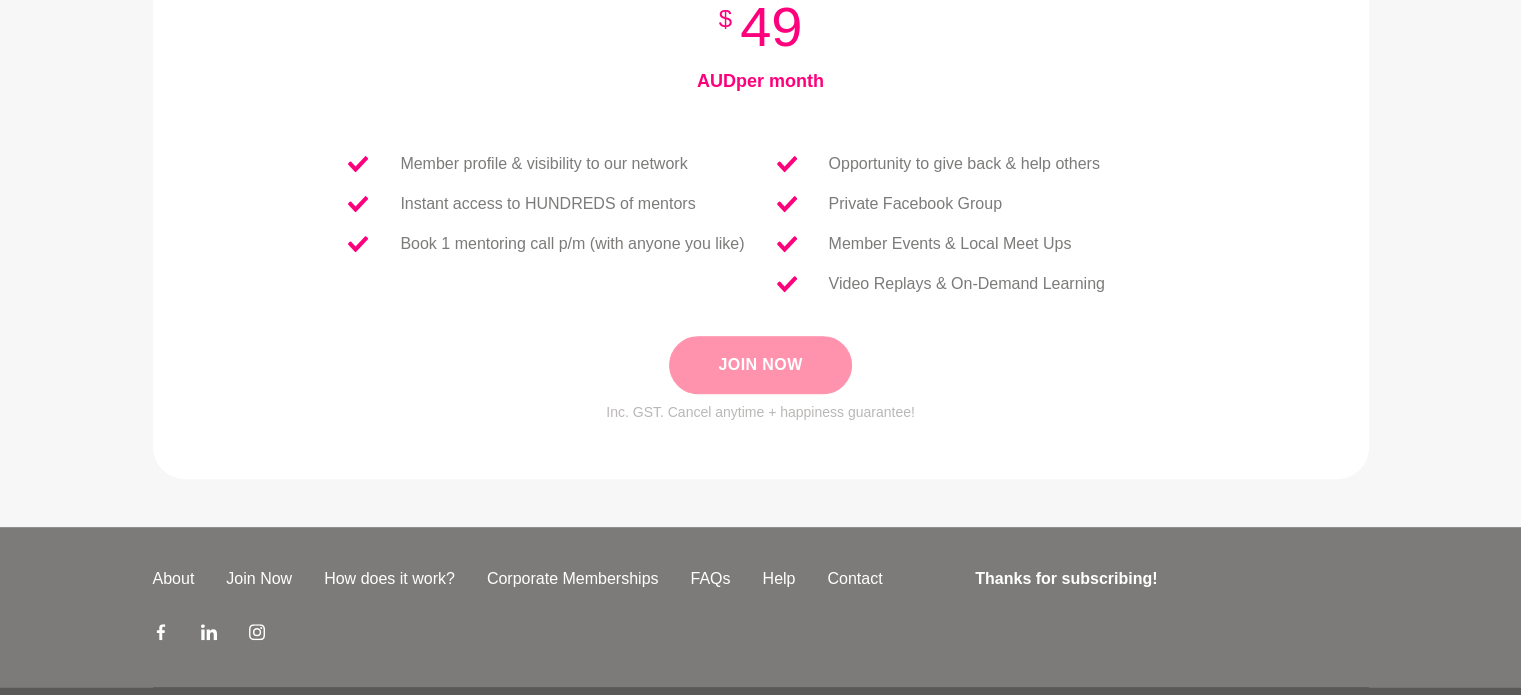 click on "Join Now" at bounding box center (760, 365) 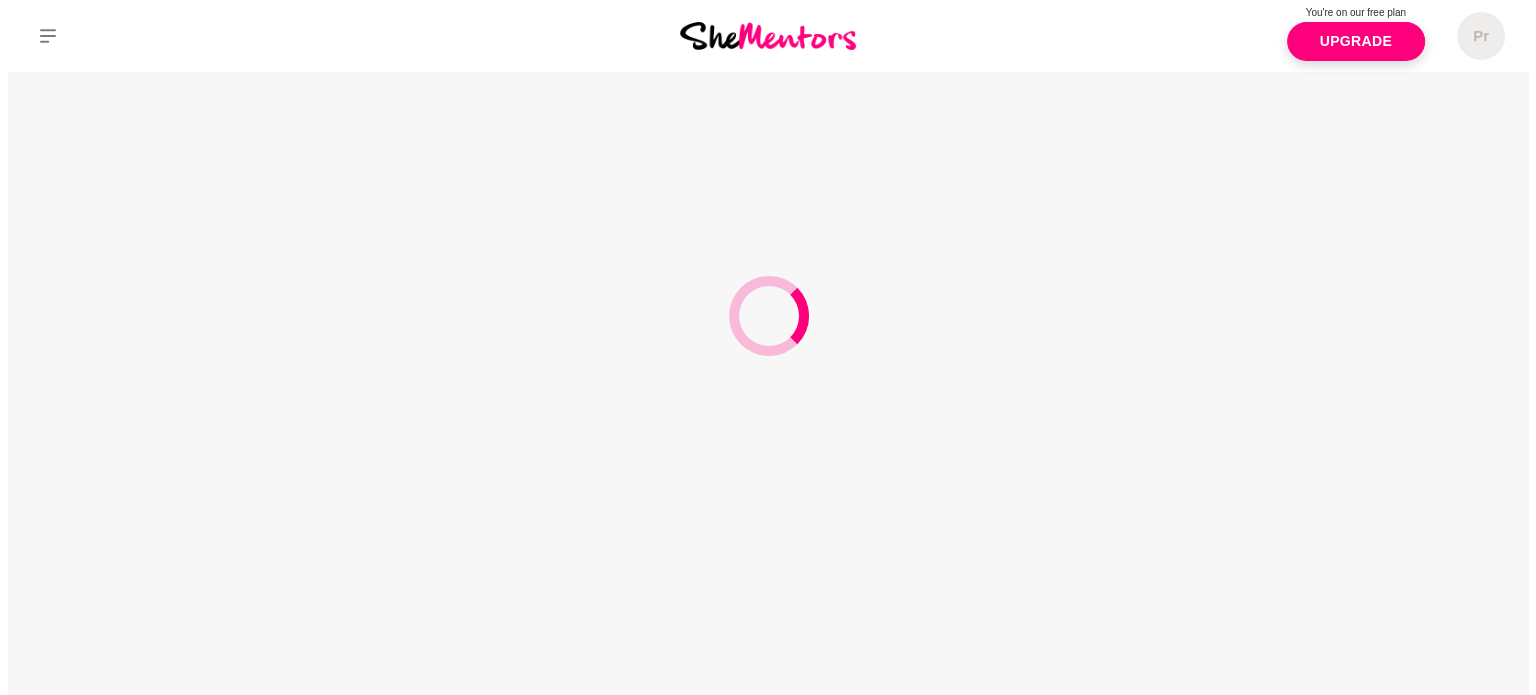 scroll, scrollTop: 0, scrollLeft: 0, axis: both 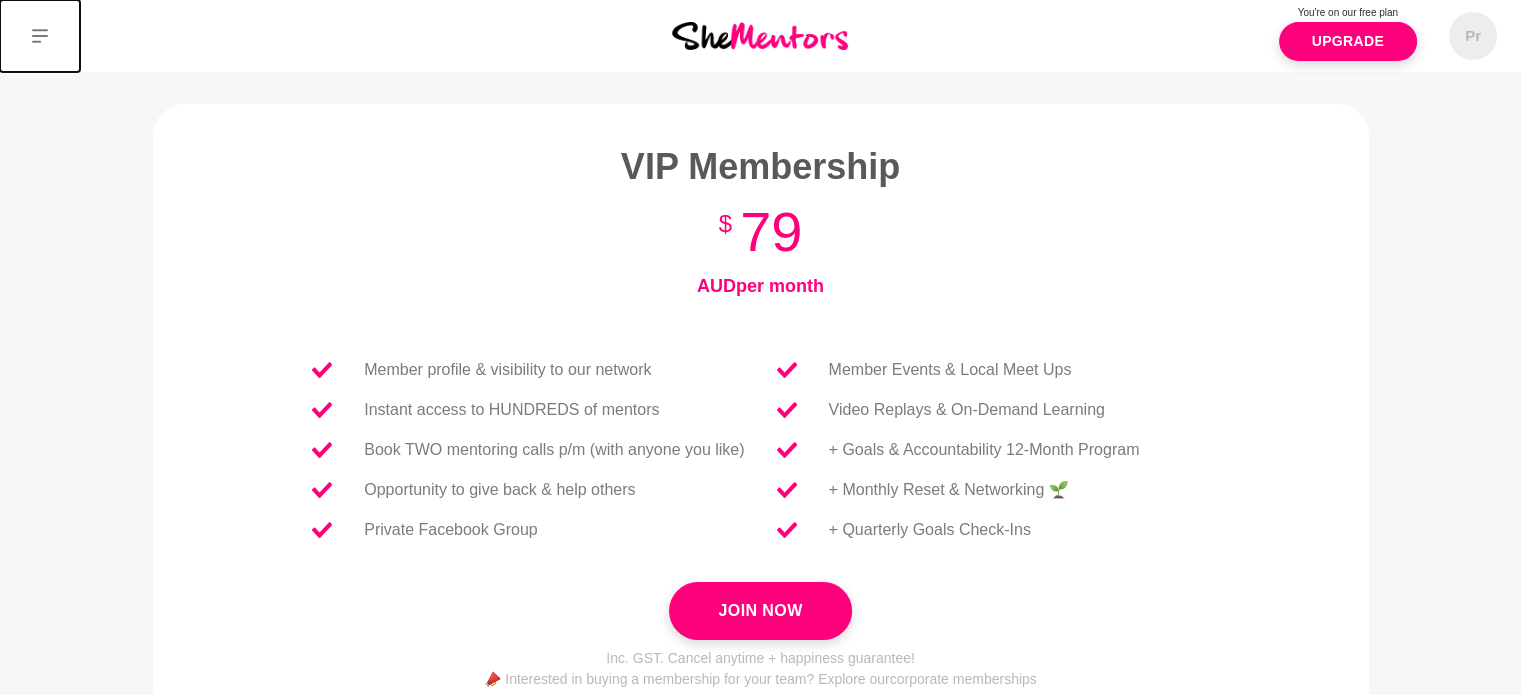 click at bounding box center [40, 36] 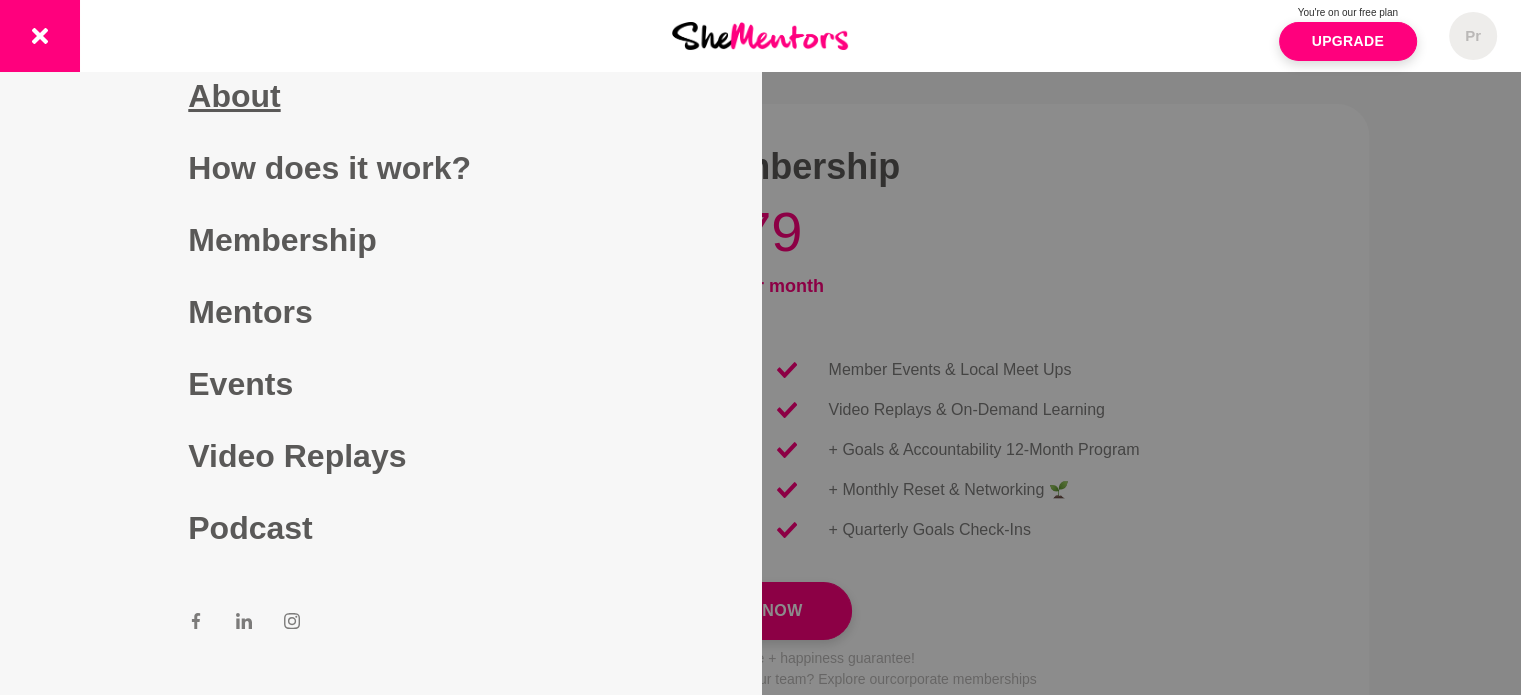 click on "About" at bounding box center [380, 96] 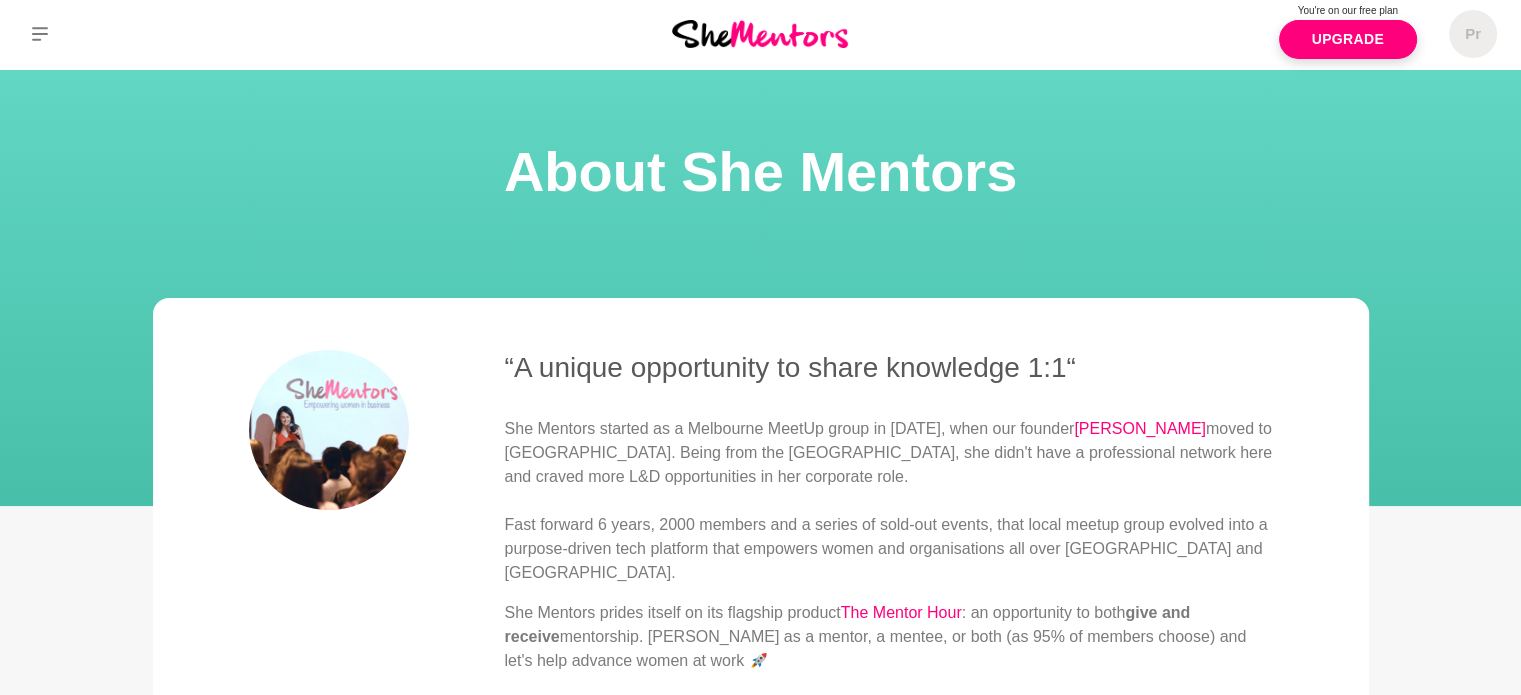 scroll, scrollTop: 0, scrollLeft: 0, axis: both 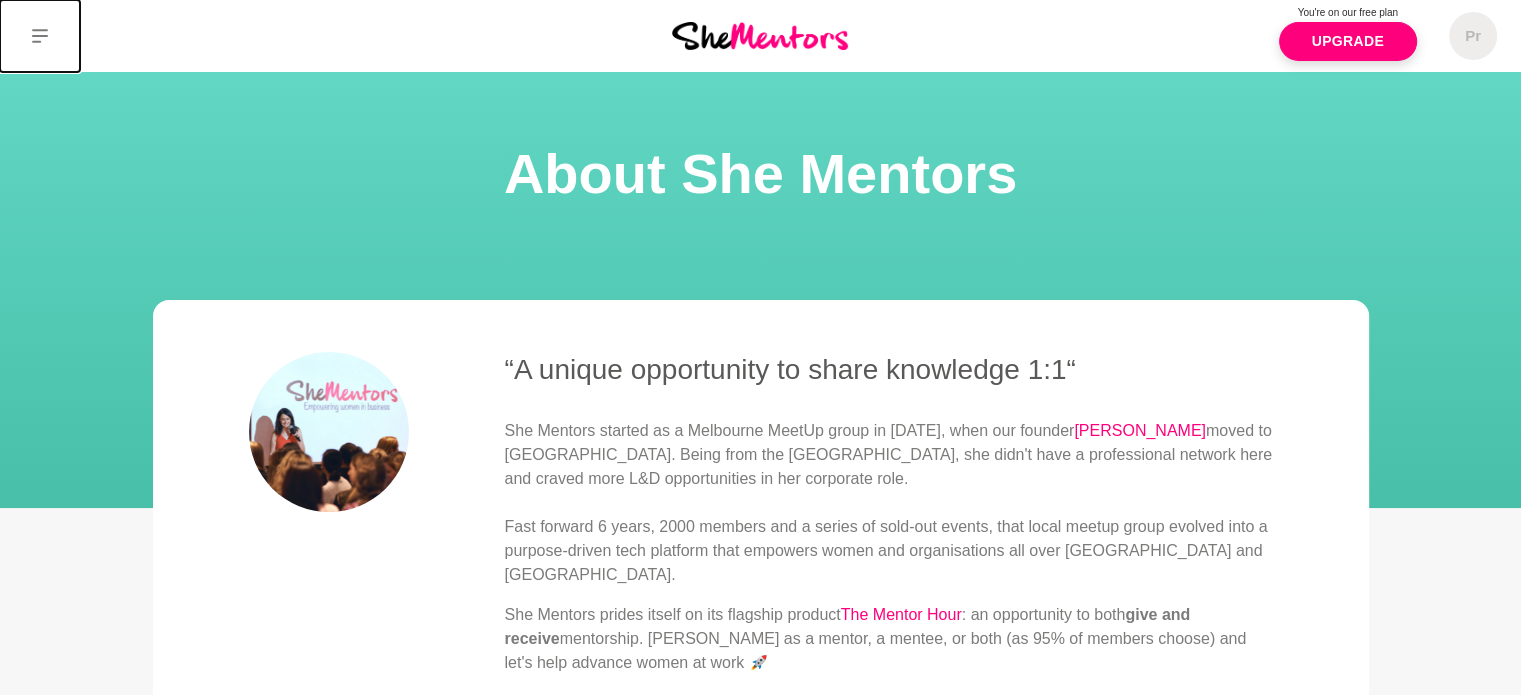 click at bounding box center (40, 36) 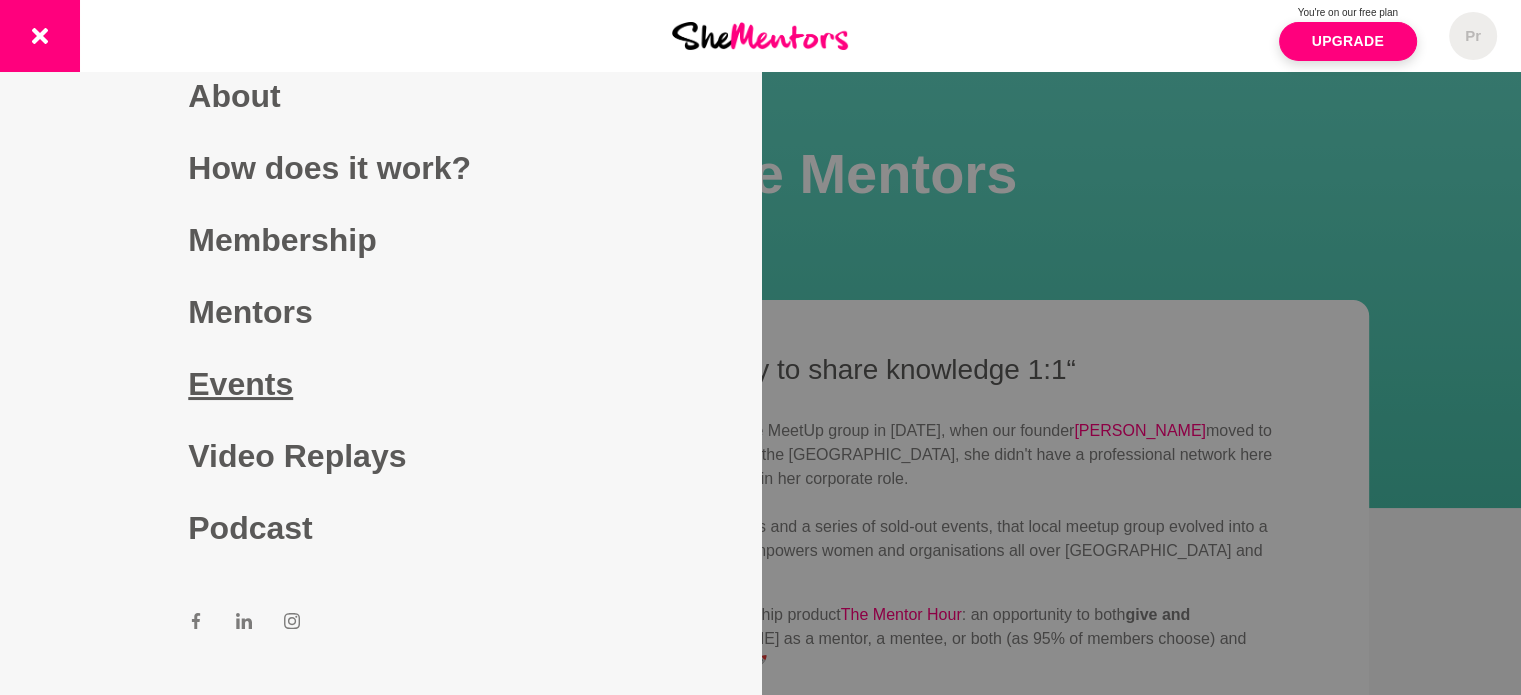 click on "Events" at bounding box center (380, 384) 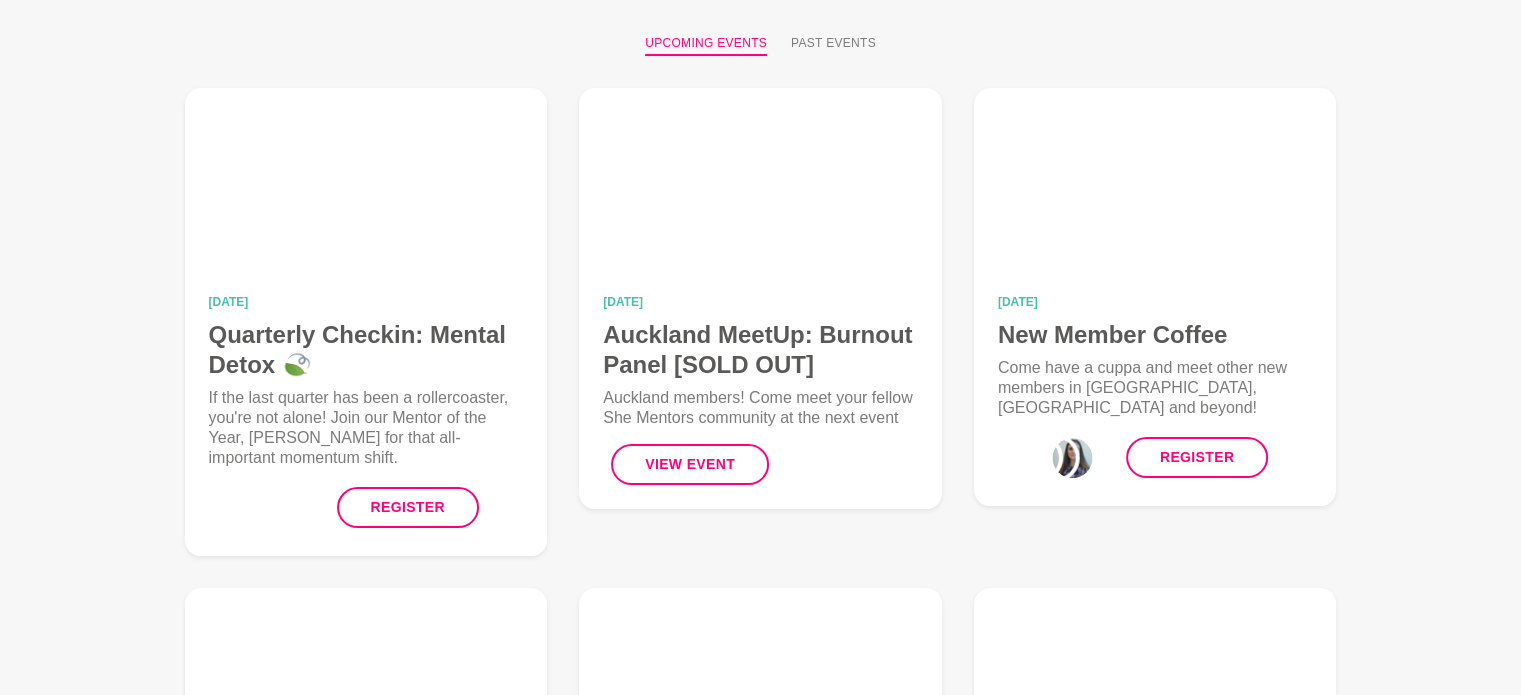 scroll, scrollTop: 212, scrollLeft: 0, axis: vertical 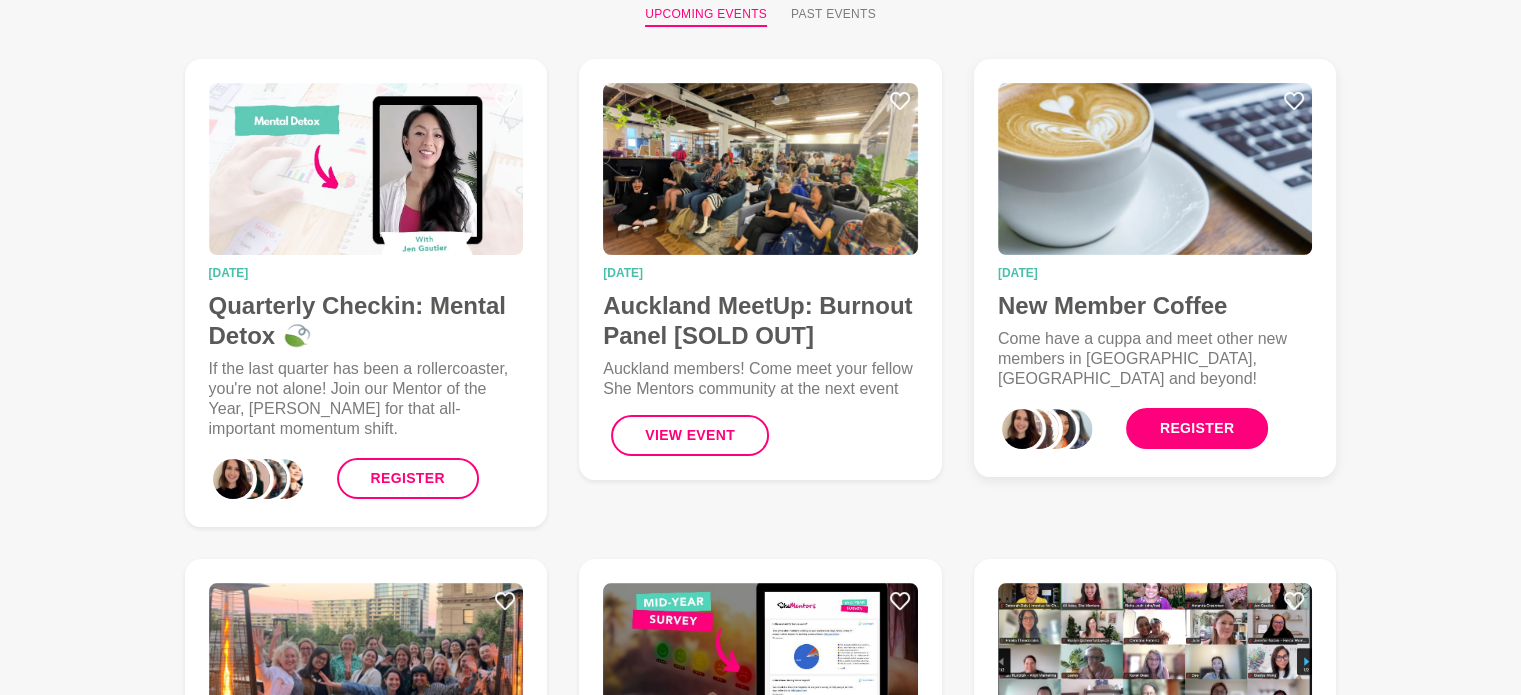 click on "Register" at bounding box center [1197, 428] 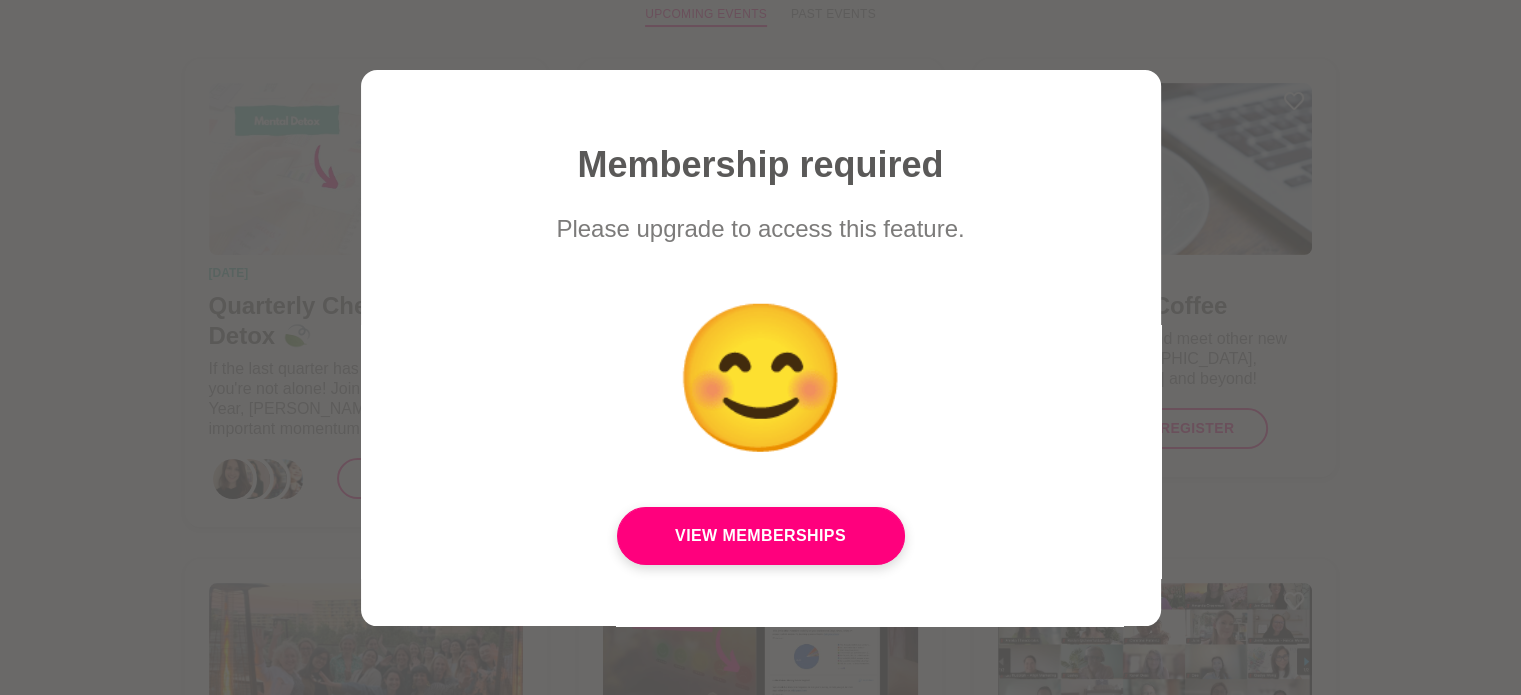 click at bounding box center [760, 347] 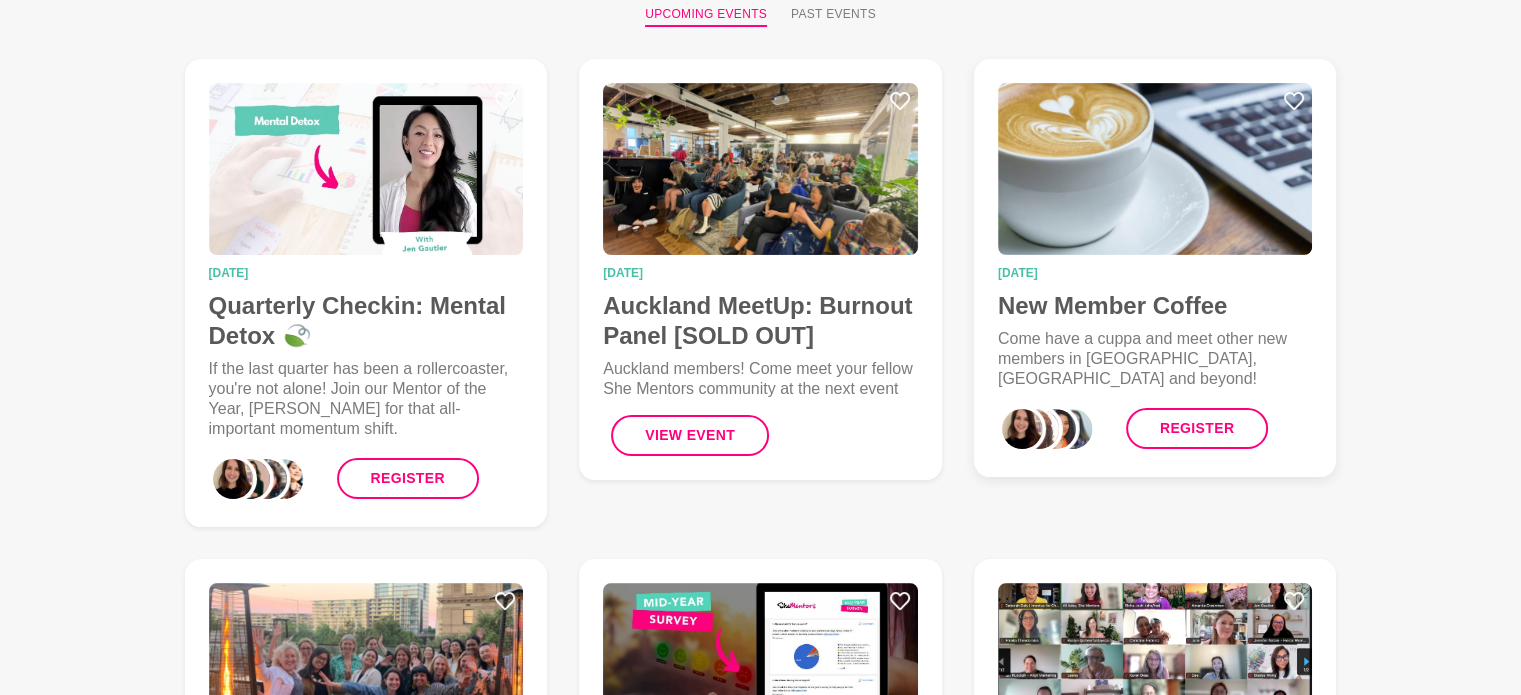 click on "New Member Coffee" at bounding box center [1155, 306] 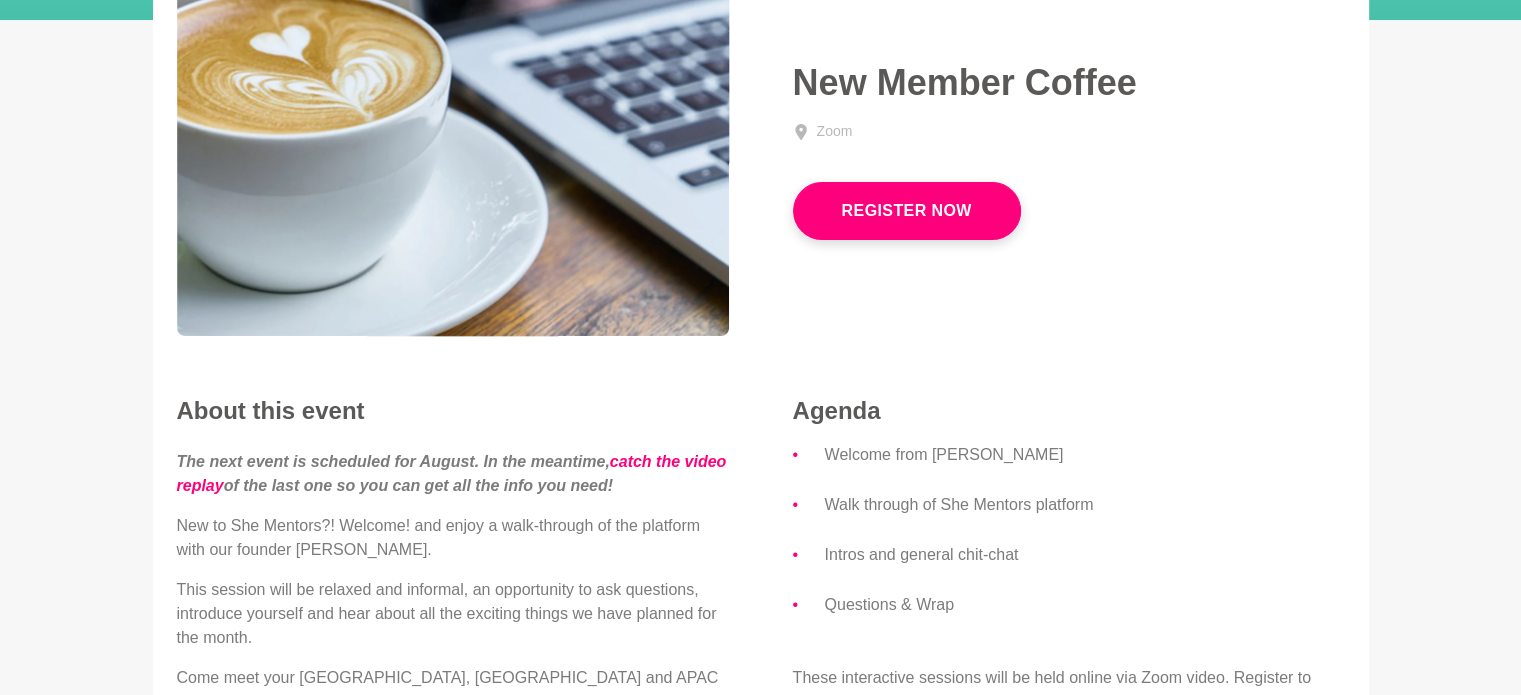scroll, scrollTop: 0, scrollLeft: 0, axis: both 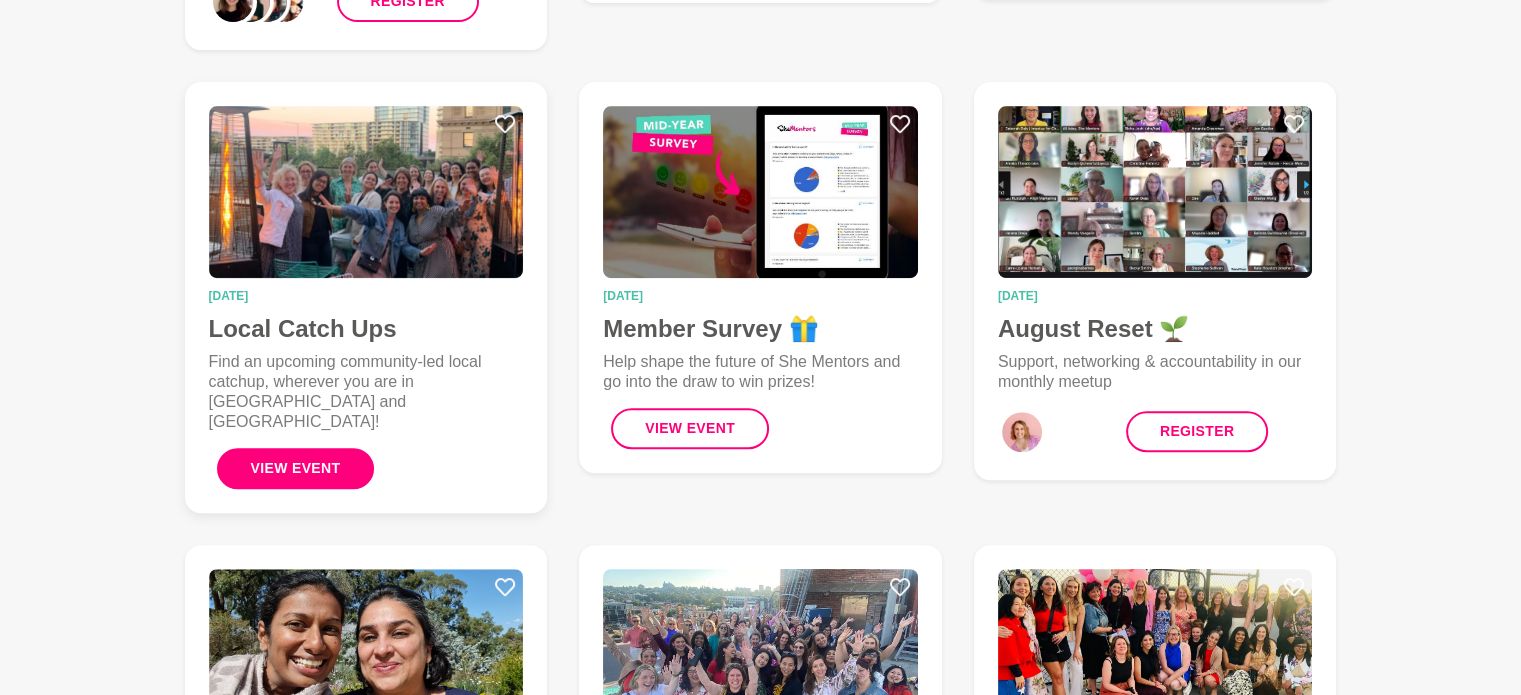 click on "View Event" at bounding box center [296, 468] 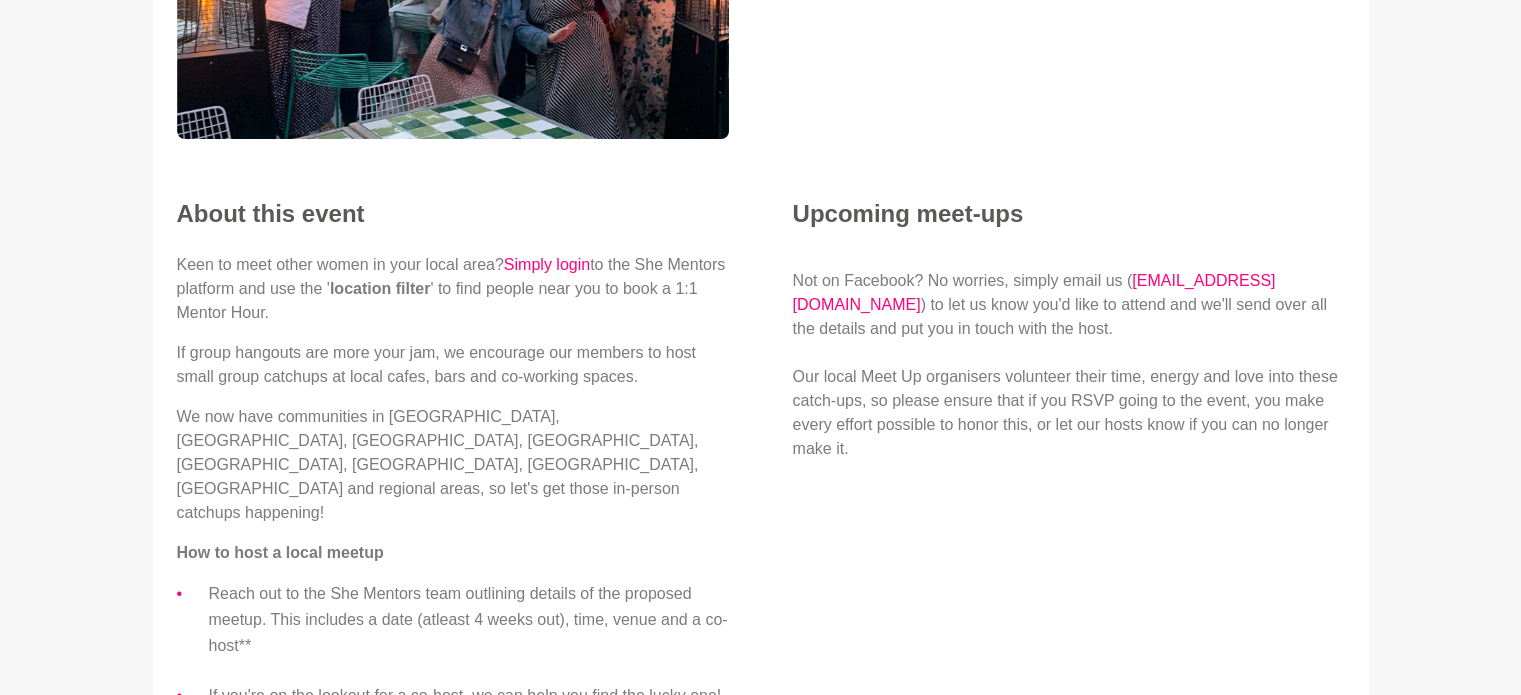 scroll, scrollTop: 455, scrollLeft: 0, axis: vertical 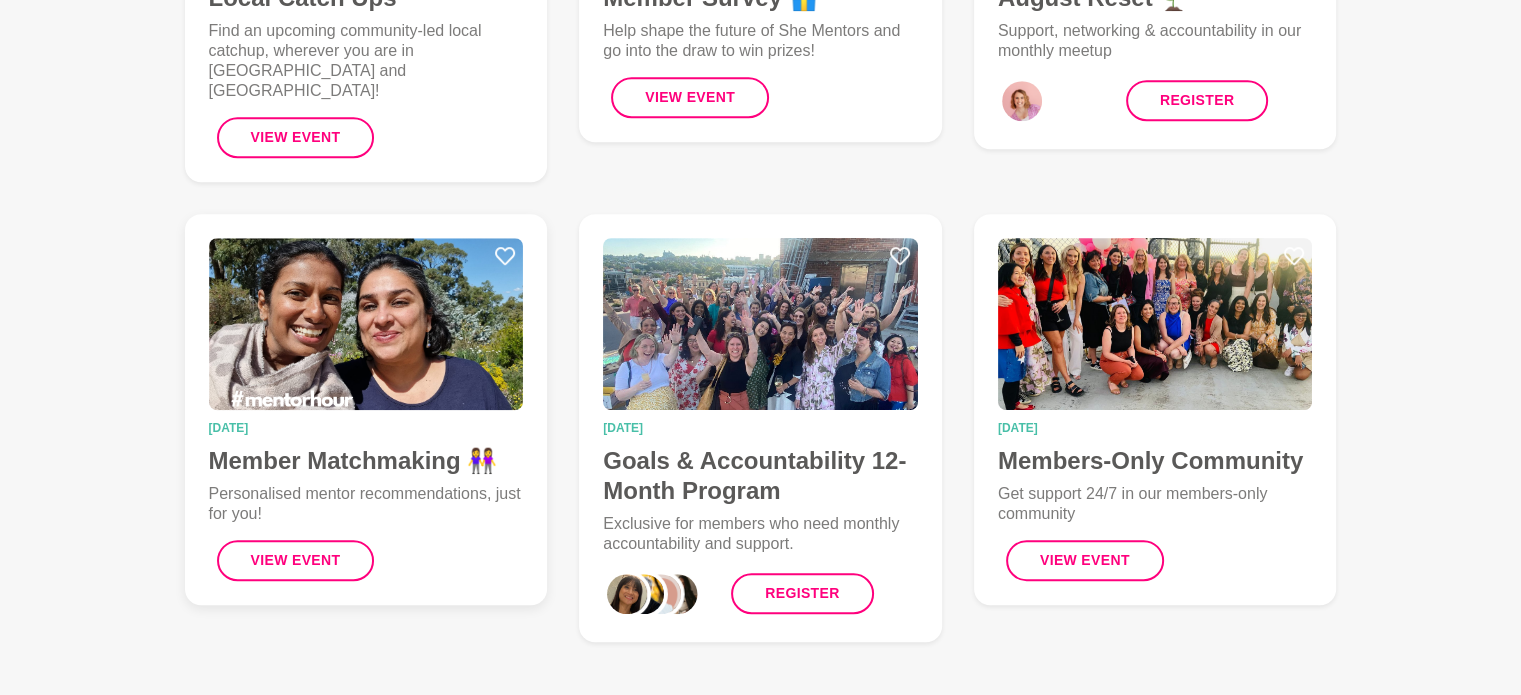 click on "01 December 2025 Member Matchmaking 👭 Personalised mentor recommendations, just for you! View Event" at bounding box center [366, 501] 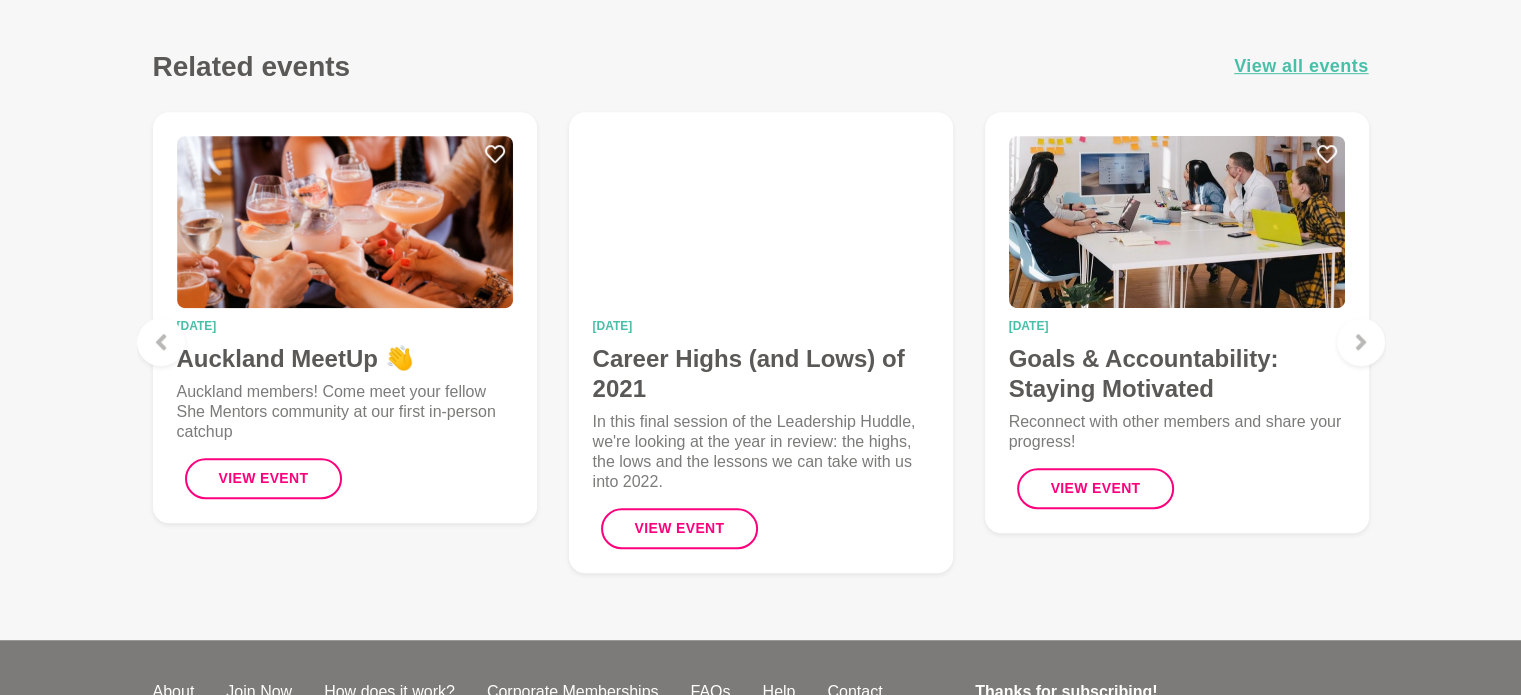 scroll, scrollTop: 1265, scrollLeft: 0, axis: vertical 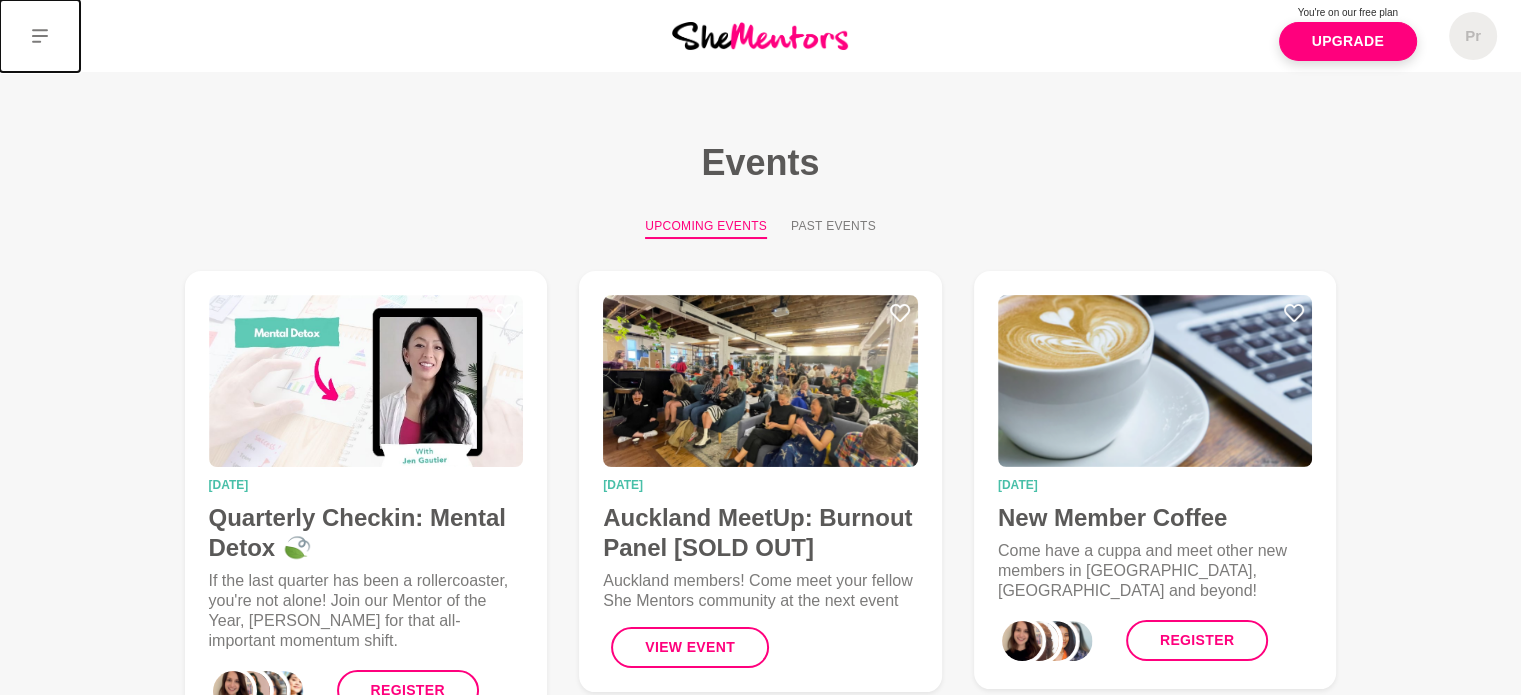 click at bounding box center [40, 36] 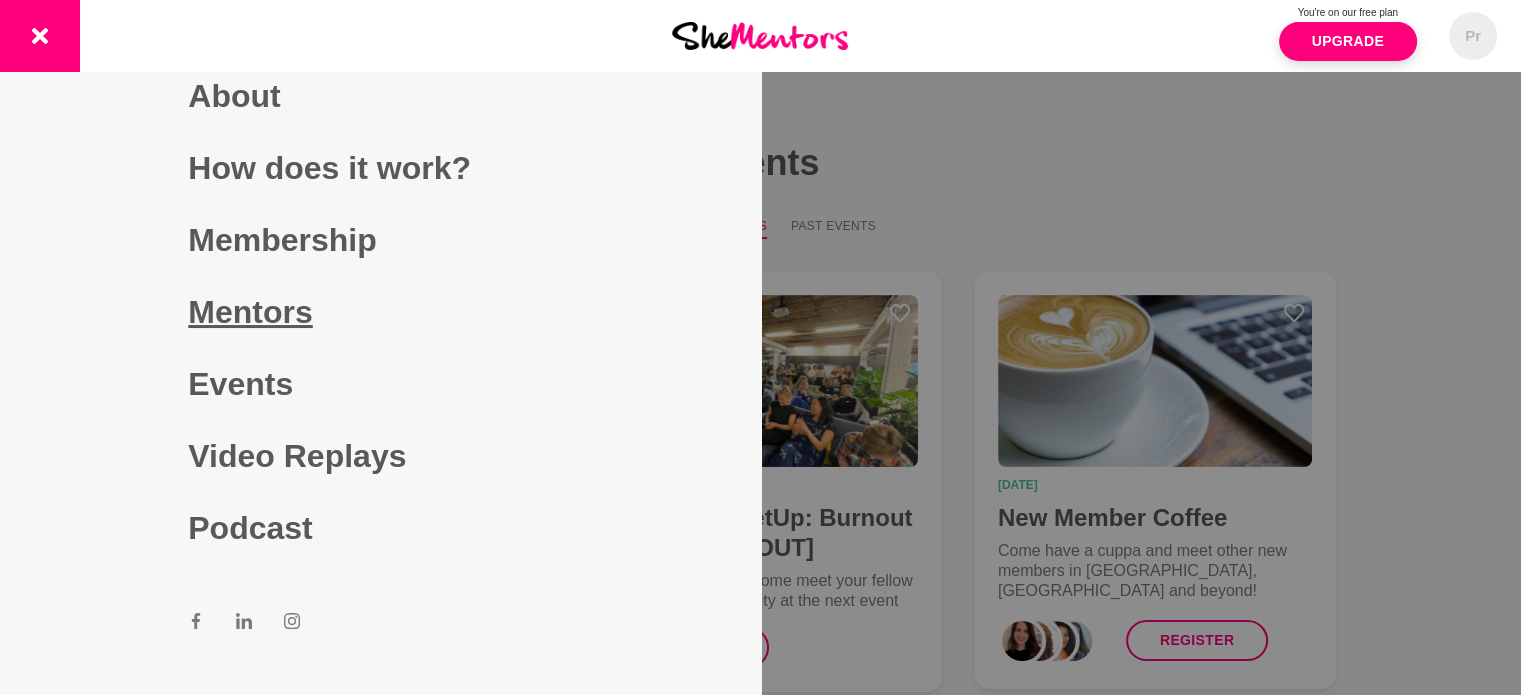 click on "Mentors" at bounding box center [380, 312] 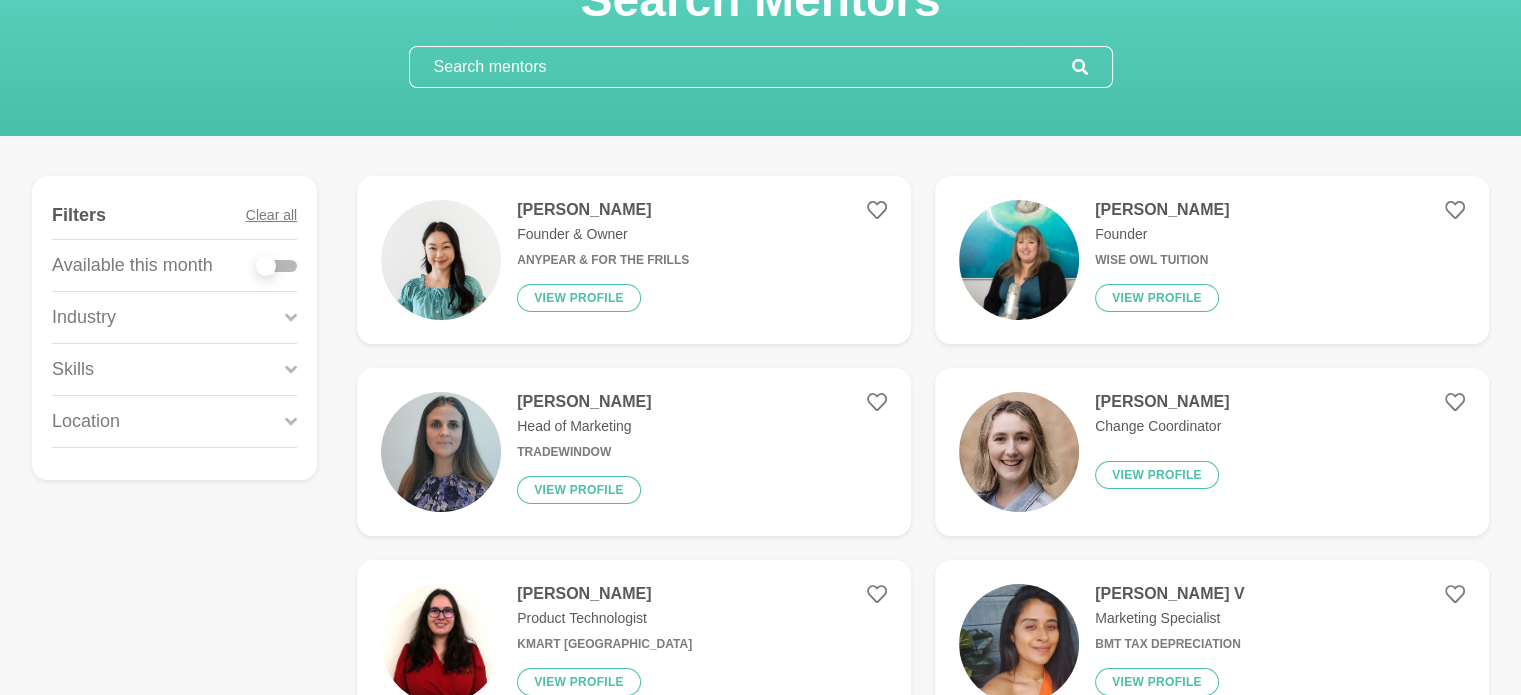 scroll, scrollTop: 187, scrollLeft: 0, axis: vertical 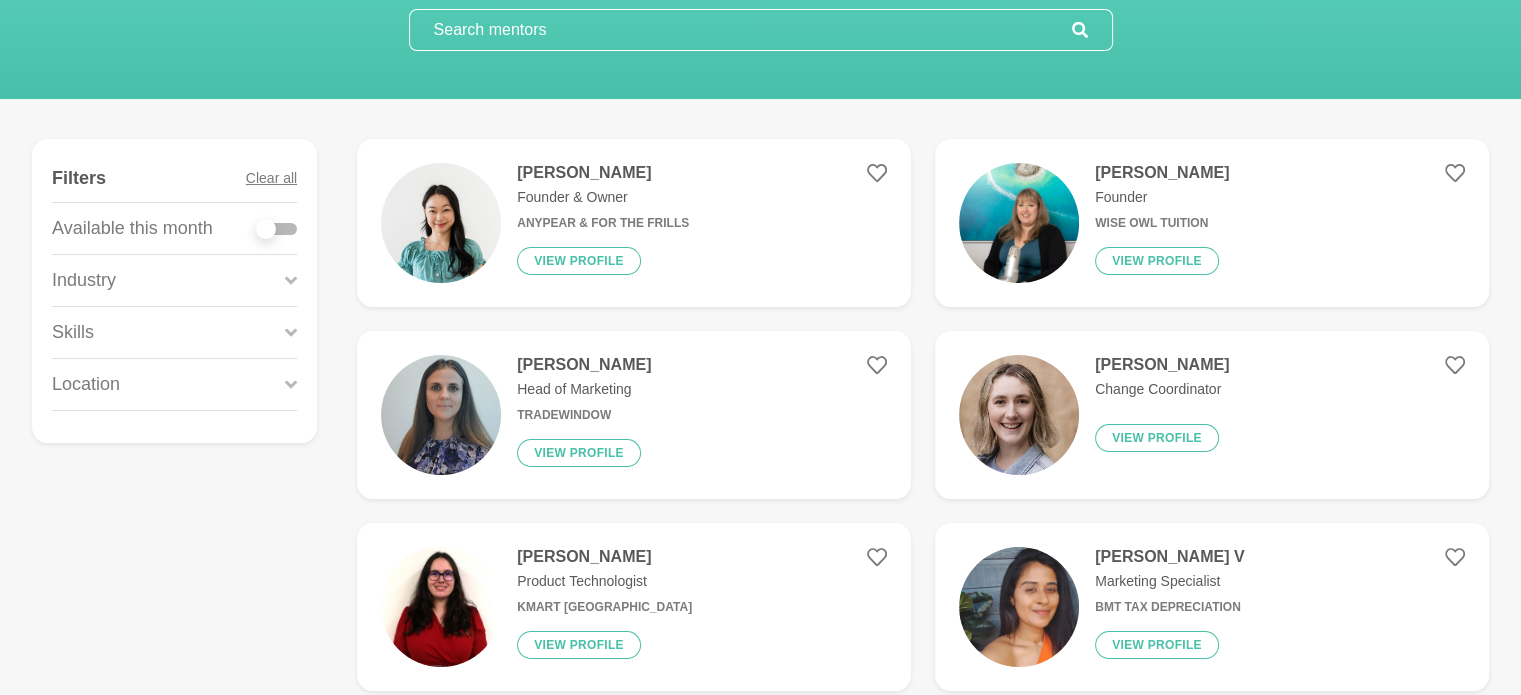 click at bounding box center [277, 225] 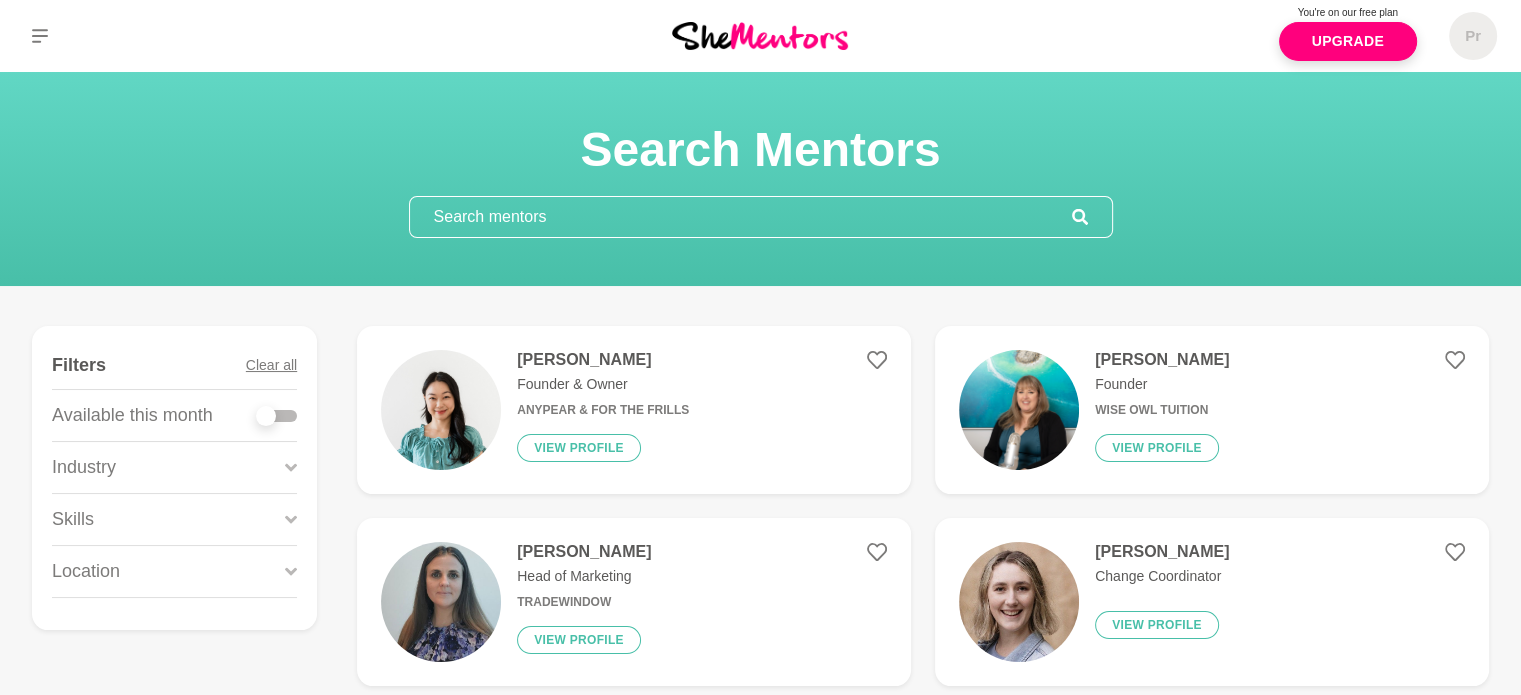click at bounding box center (277, 416) 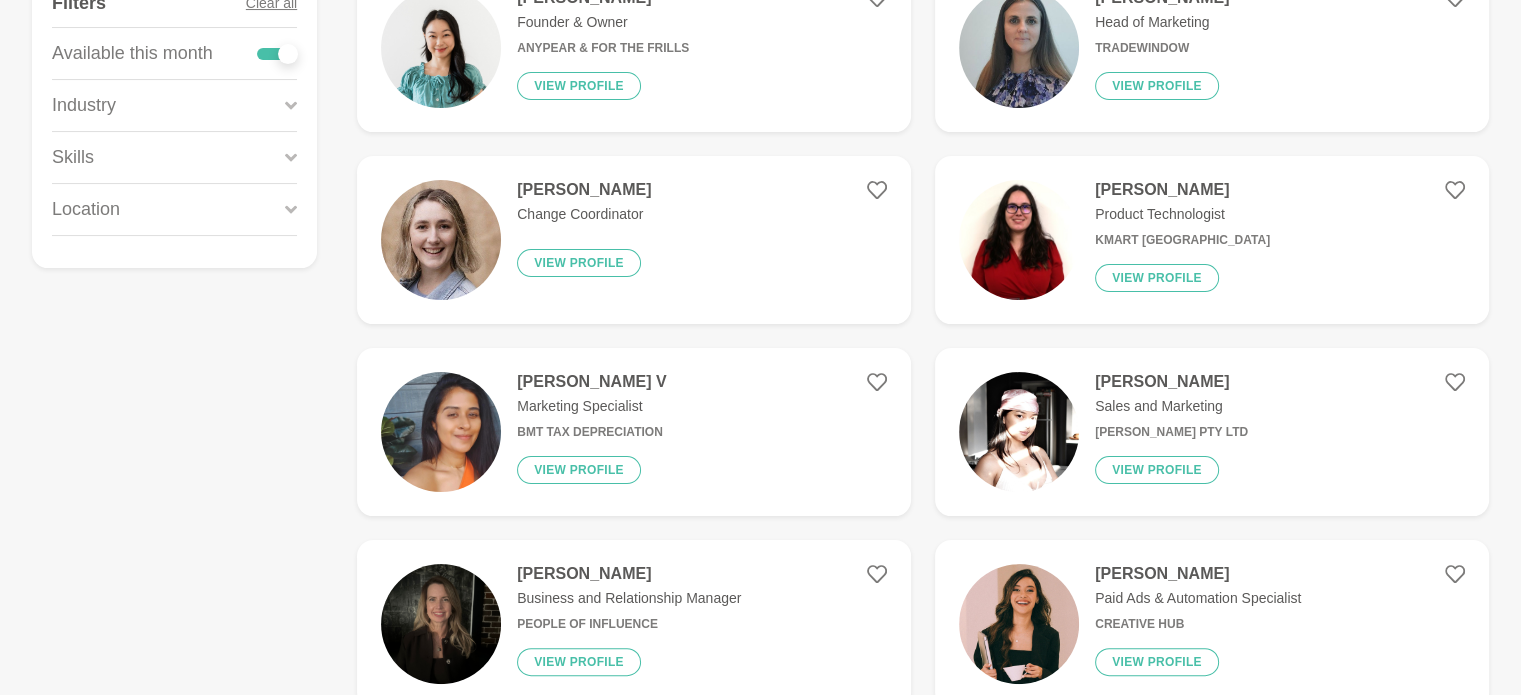 scroll, scrollTop: 368, scrollLeft: 0, axis: vertical 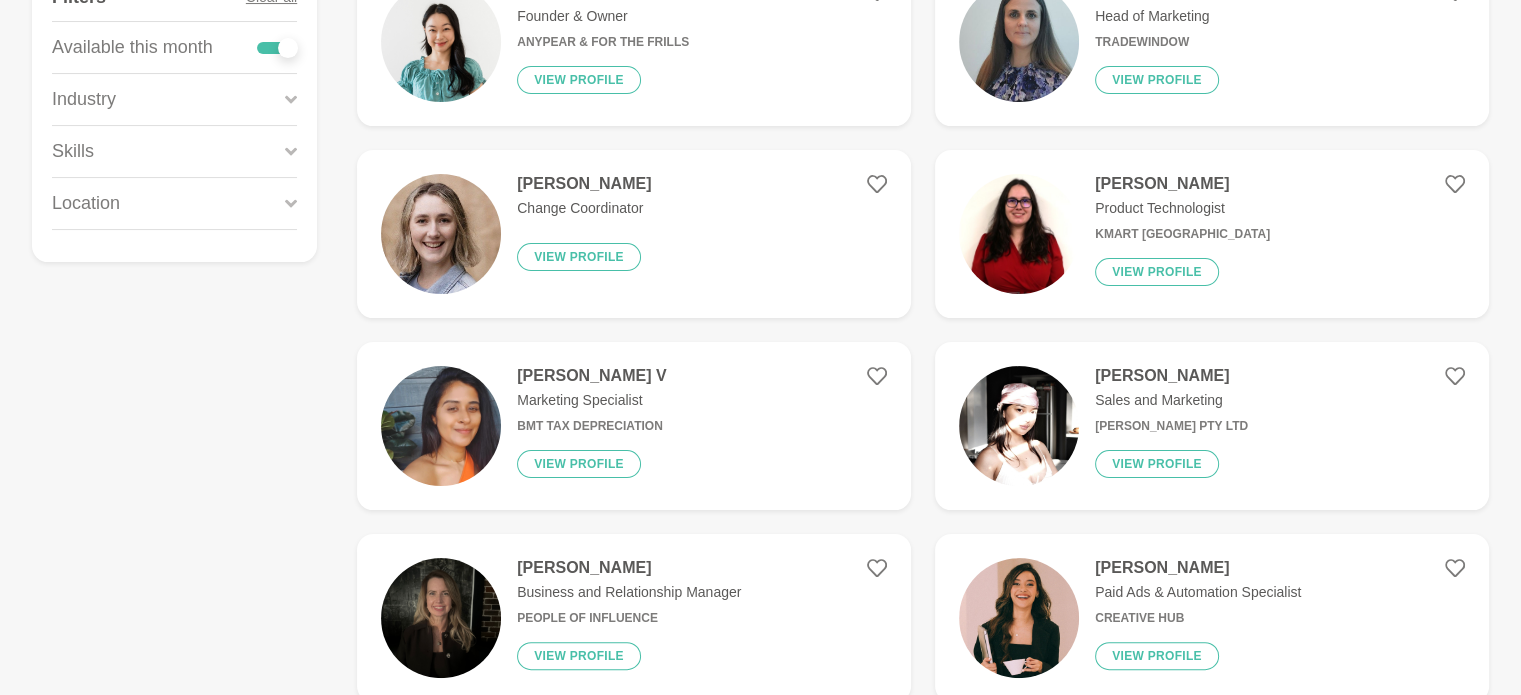 click on "Location" at bounding box center [174, 203] 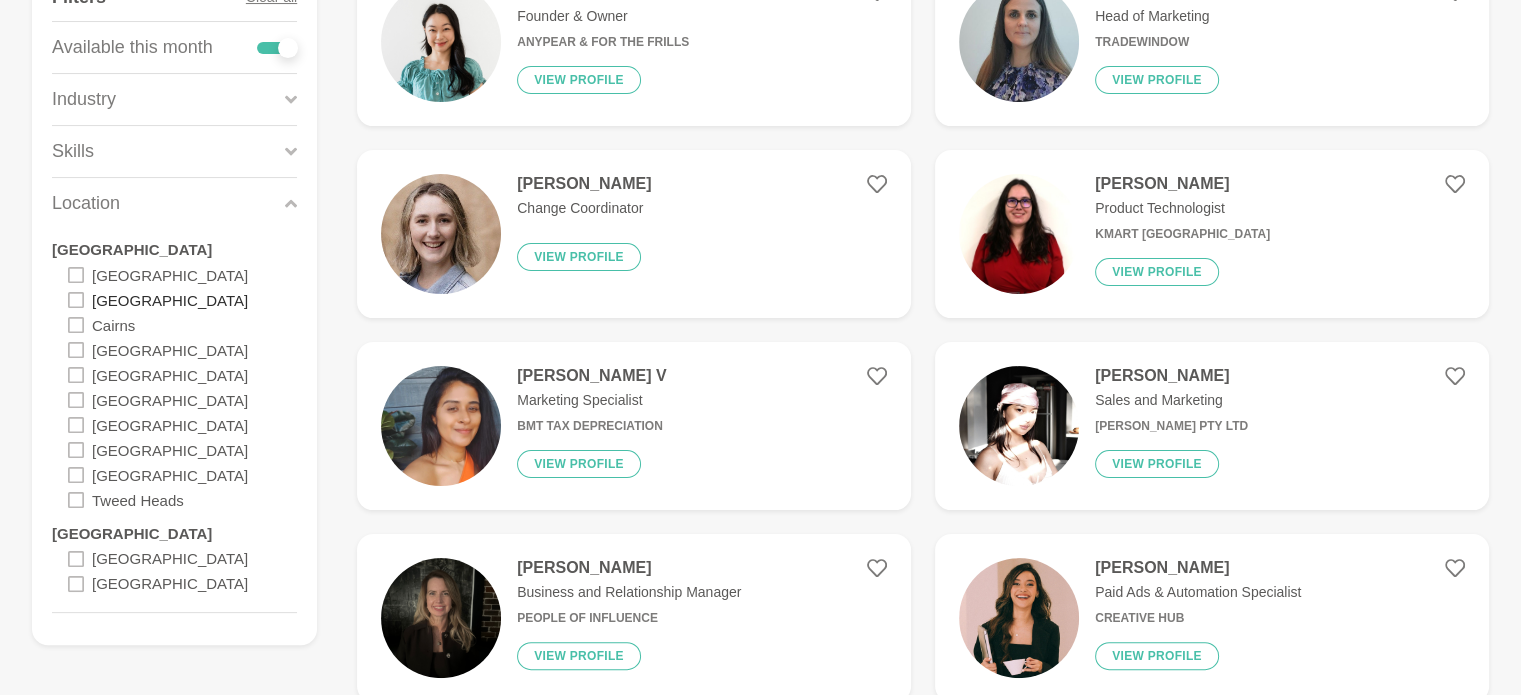 click on "Brisbane" at bounding box center [170, 299] 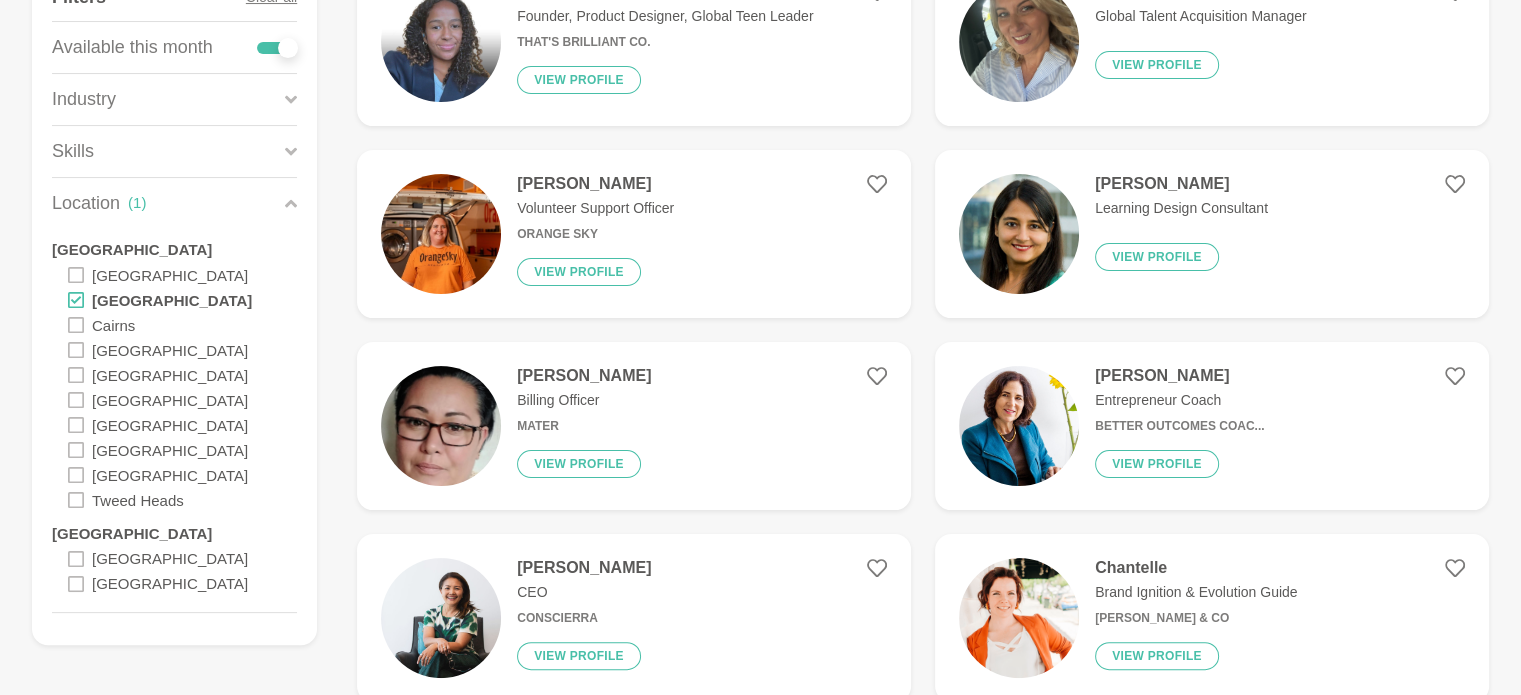 click on "Show Filters Filters Clear all Available this month   Industry Banking, Investment & Finance Coaching Consulting & Professional Services Design Education & Training FMCG Graphic Design Health & Wellbeing HR & Recruitment Information Technology (IT) Insurance & Superannunuation Keynote Speaker Marketing & Communications Not For Profit (NFP) Online Courses Telecommunications Skills Accounting Adaptability Administration Administrative Assistants Banking, Investment & Finance Bookkeeping Branding Business & Entrepreneurship Business Coaching Career Coaching Career Development Change Management Coaching Collaboration Communication Confidence Consulting & Professional Services Content Contracts Administration Creativity Critical Thinking Design Digital Marketing Diversity & Inclusion Email Marketing (EDMs) Emotional Intelligence Facilitator FMCG Graphic Design Health & Wellbeing Influence Insurance & Superannunuation Keynote Speaker Leadership Leadership Coach Management Marketing & Communications MBA Mindset ( 1" at bounding box center (760, 974) 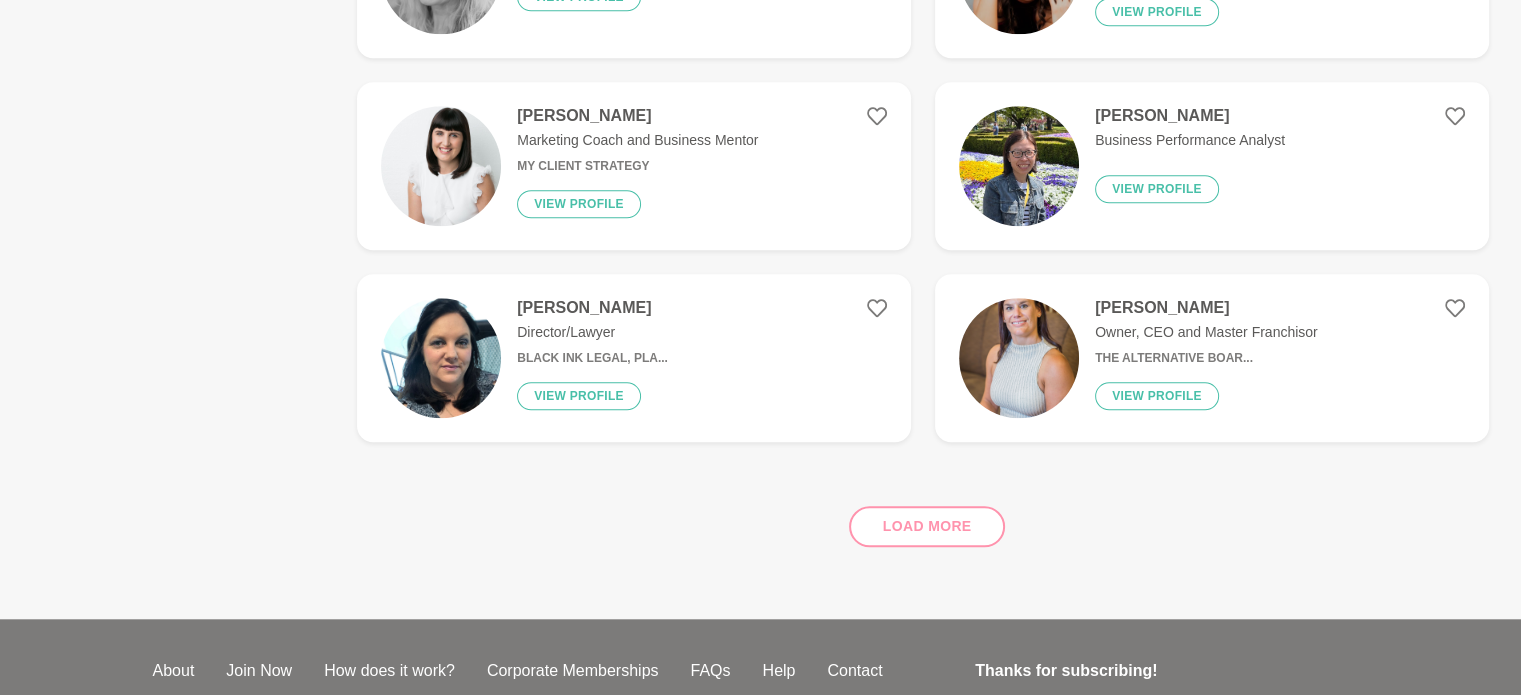 scroll, scrollTop: 1783, scrollLeft: 0, axis: vertical 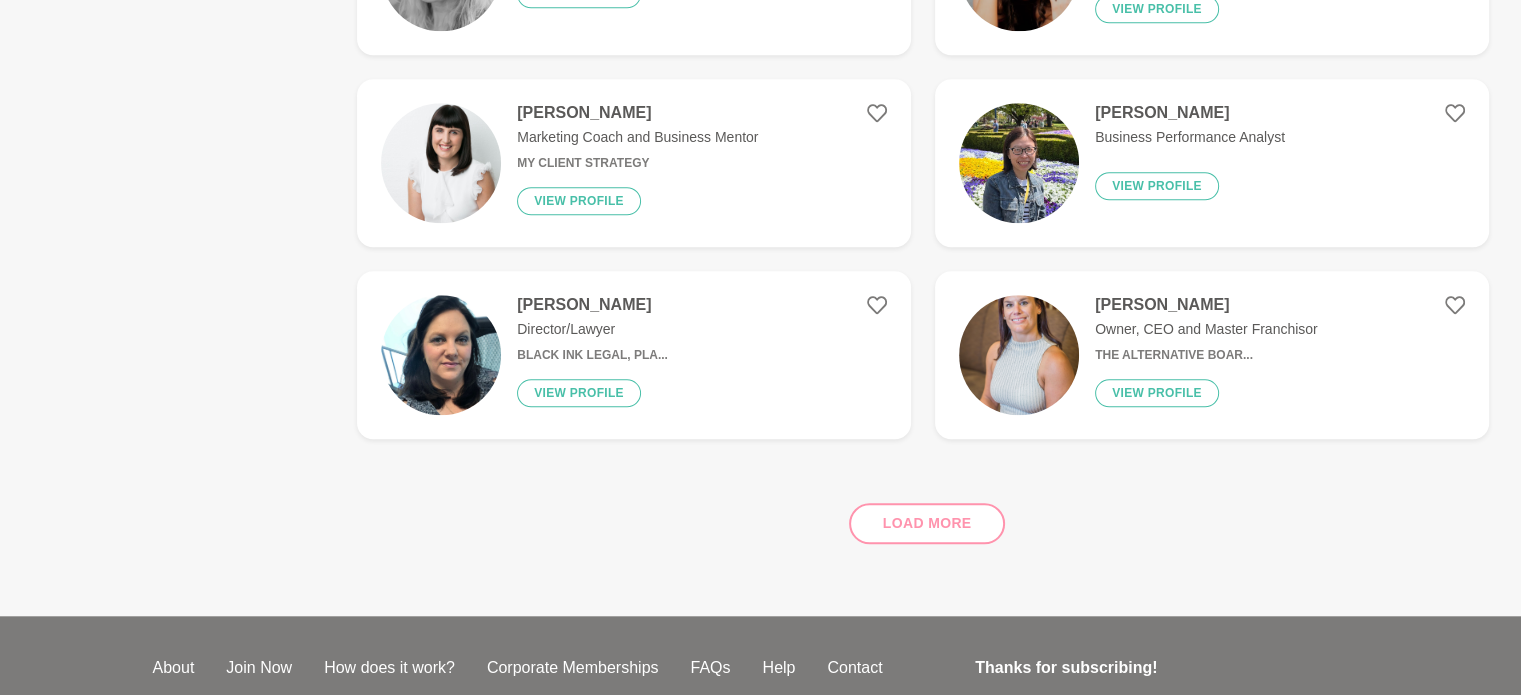 click on "Load more" at bounding box center [923, 515] 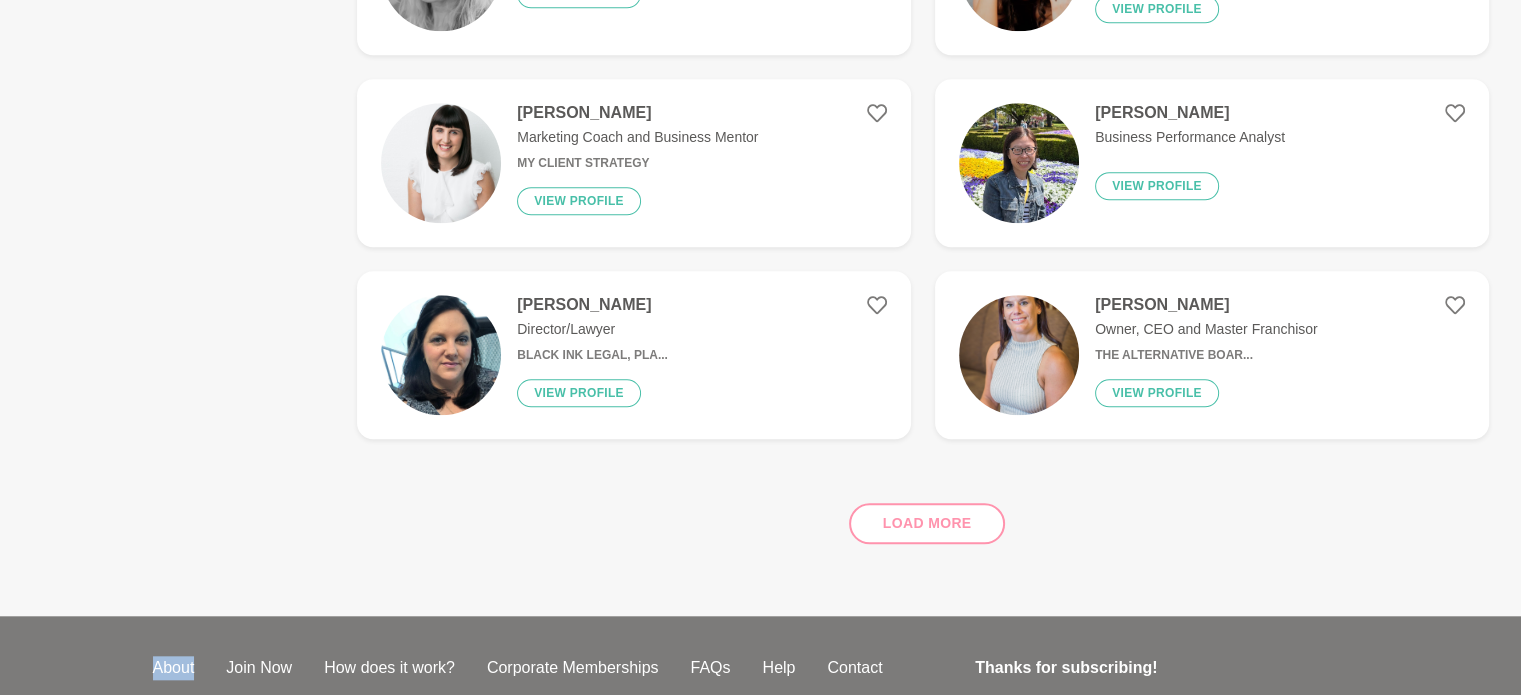 click on "Load more" at bounding box center (923, 515) 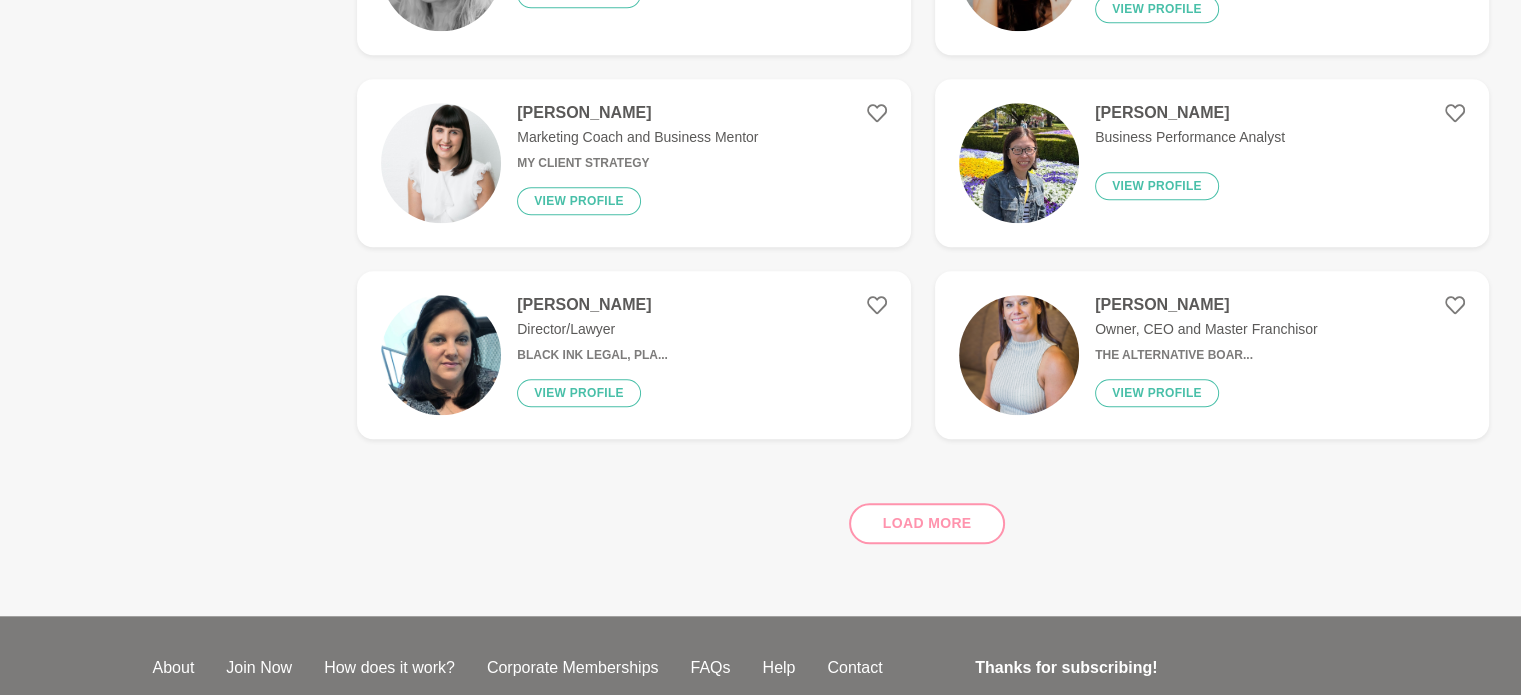 click on "Load more" at bounding box center [923, 515] 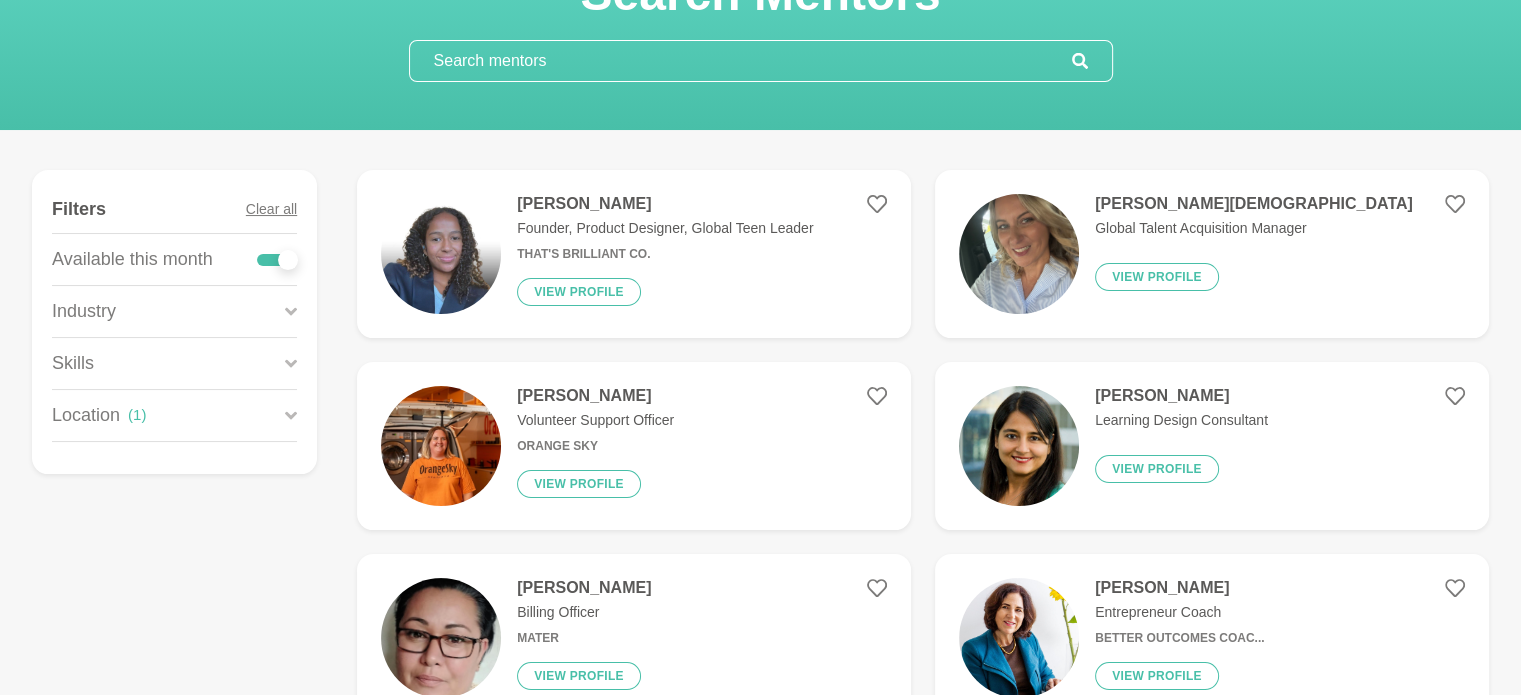 scroll, scrollTop: 112, scrollLeft: 0, axis: vertical 